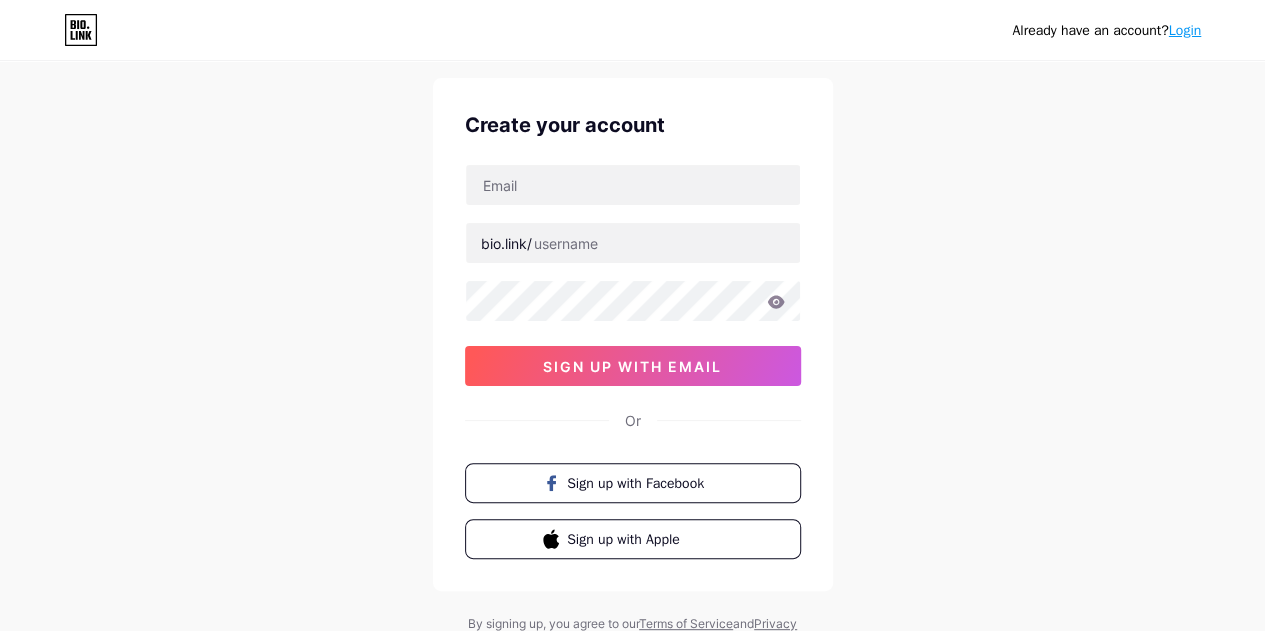 scroll, scrollTop: 0, scrollLeft: 0, axis: both 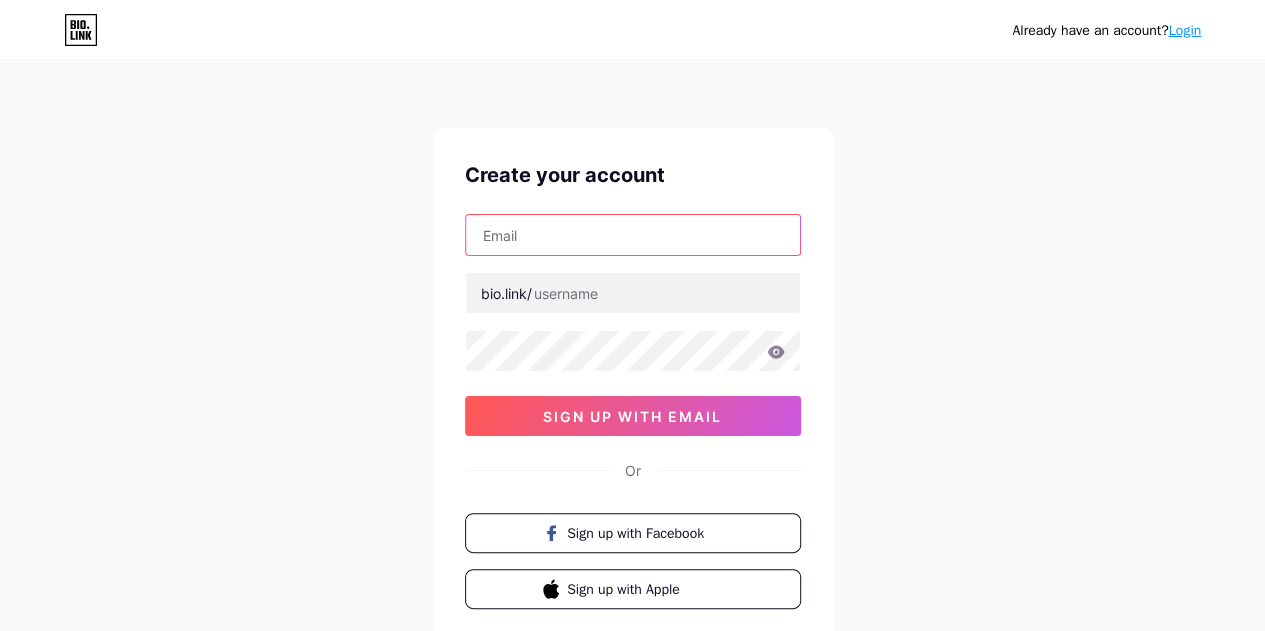 click at bounding box center (633, 235) 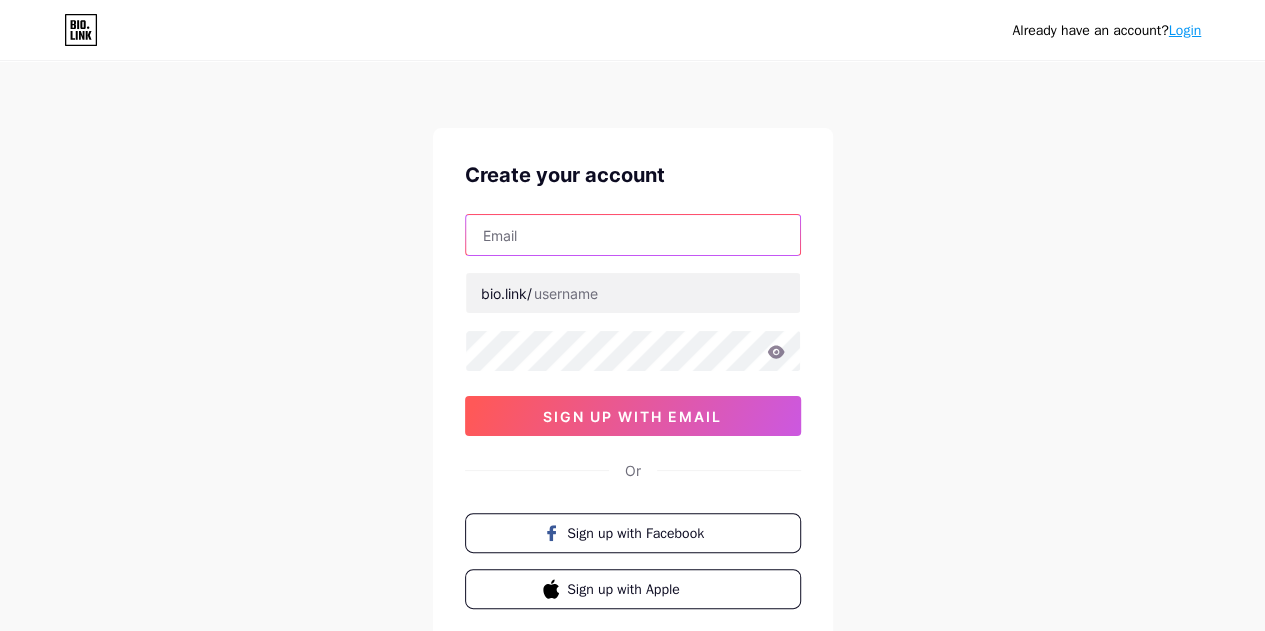 click at bounding box center [633, 235] 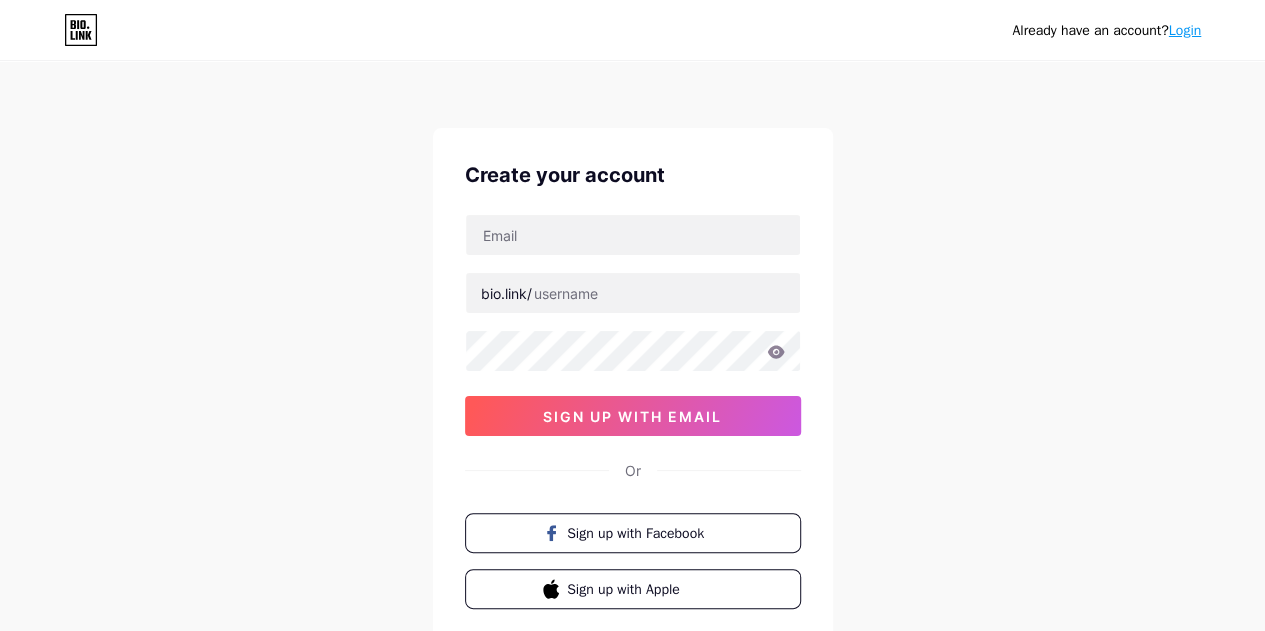click on "Already have an account?  Login   Create your account         bio.link/                       sign up with email         Or       Sign up with Facebook
Sign up with Apple
By signing up, you agree to our  Terms of Service  and  Privacy Policy ." at bounding box center (632, 382) 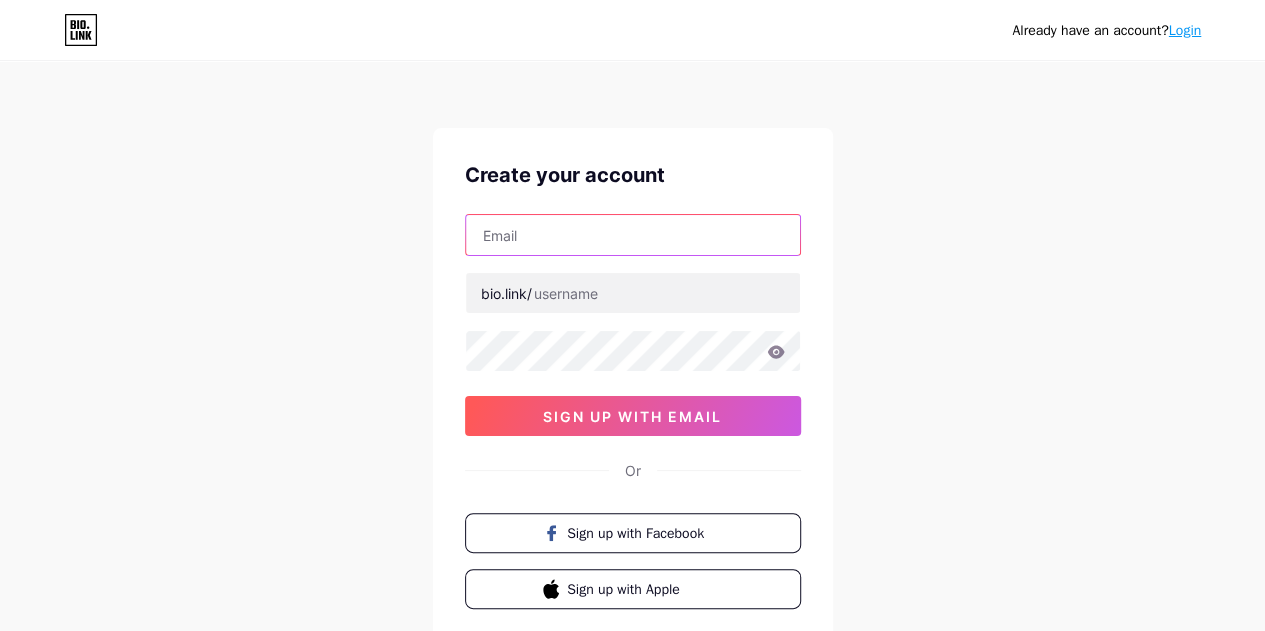 click at bounding box center (633, 235) 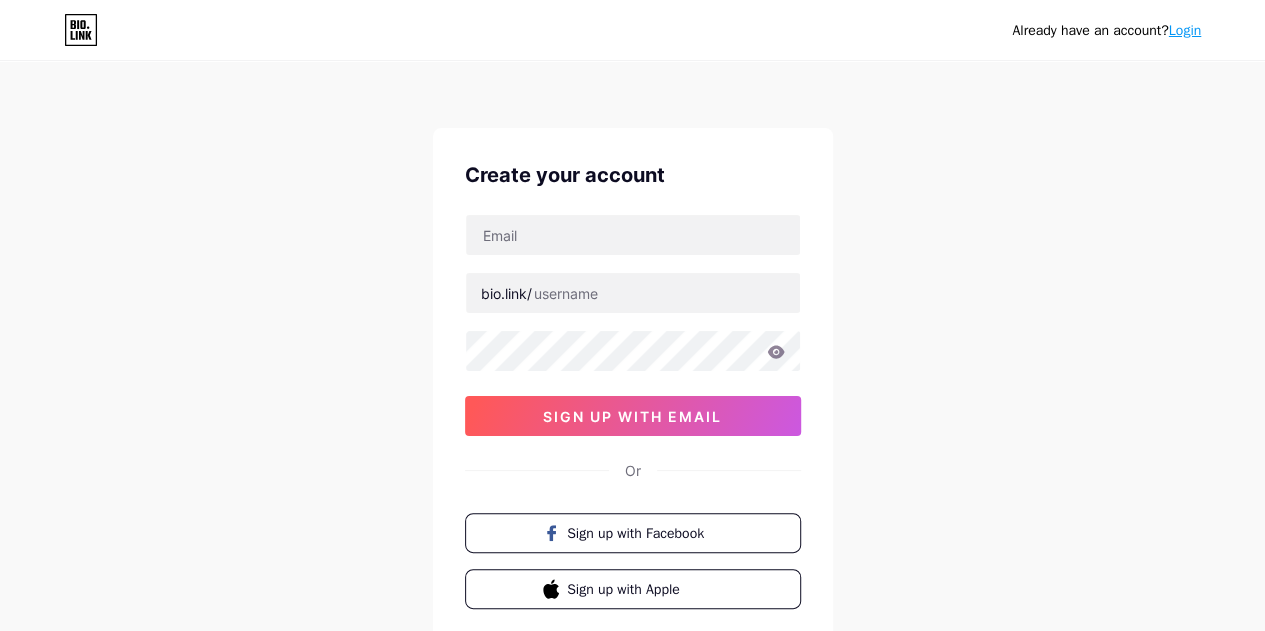 click on "bio.link/ [TOKEN] sign up with email" at bounding box center [633, 325] 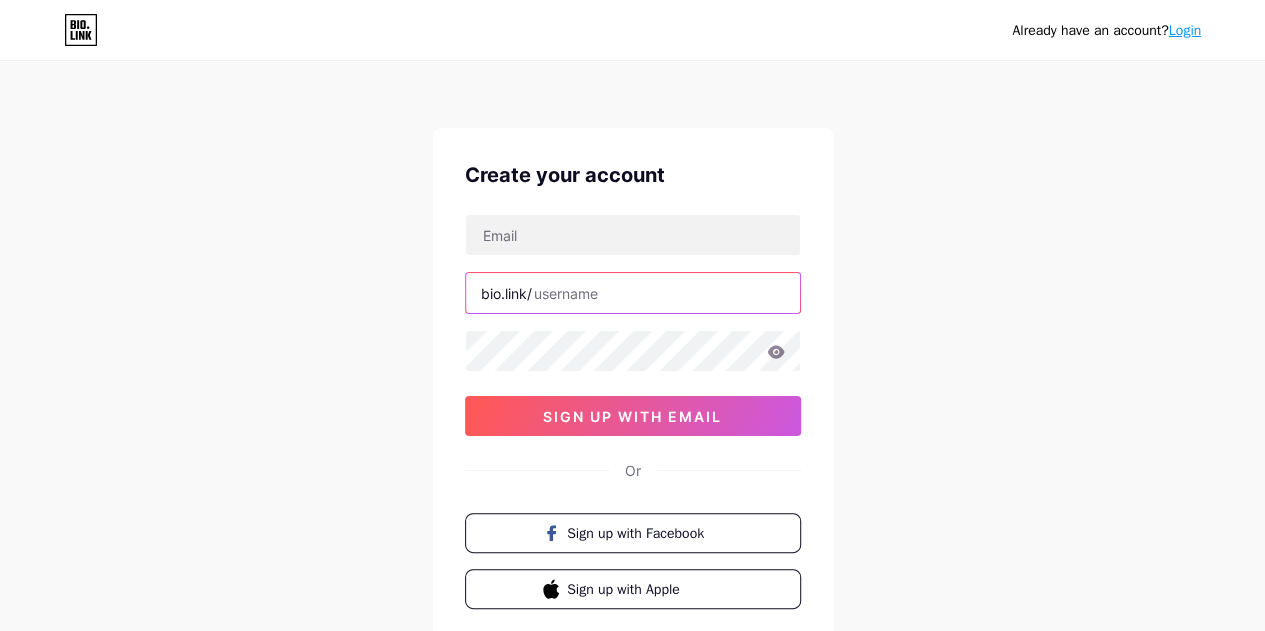 click at bounding box center [633, 293] 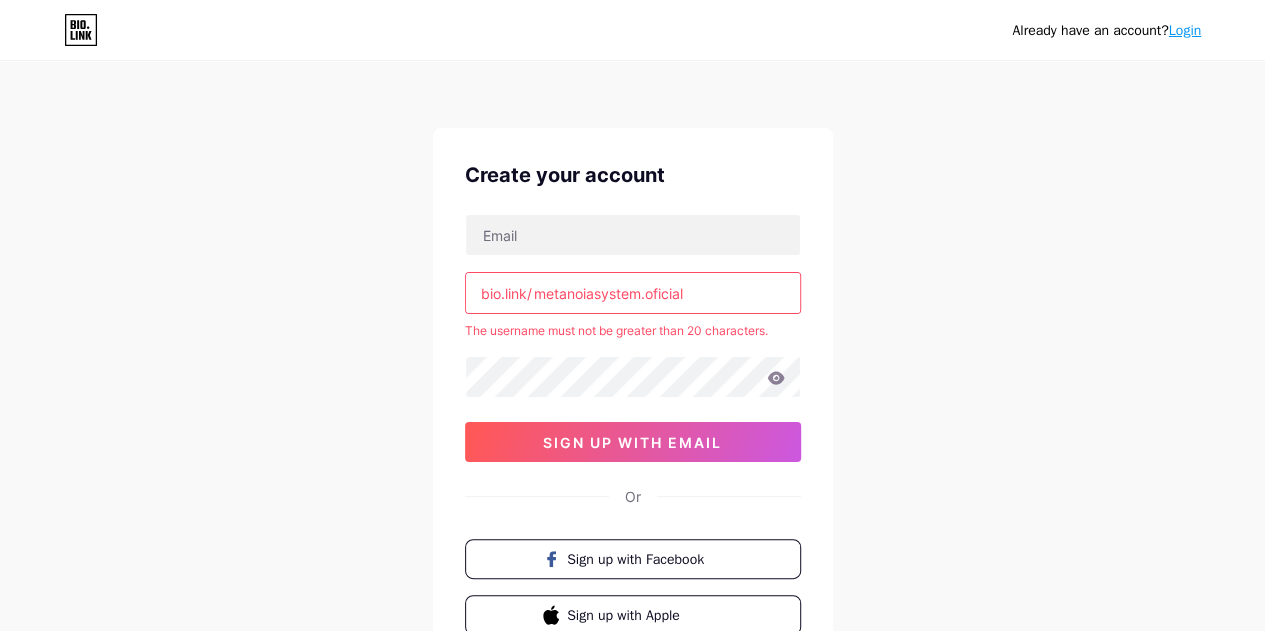 click on "metanoiasystem.oficial" at bounding box center (633, 293) 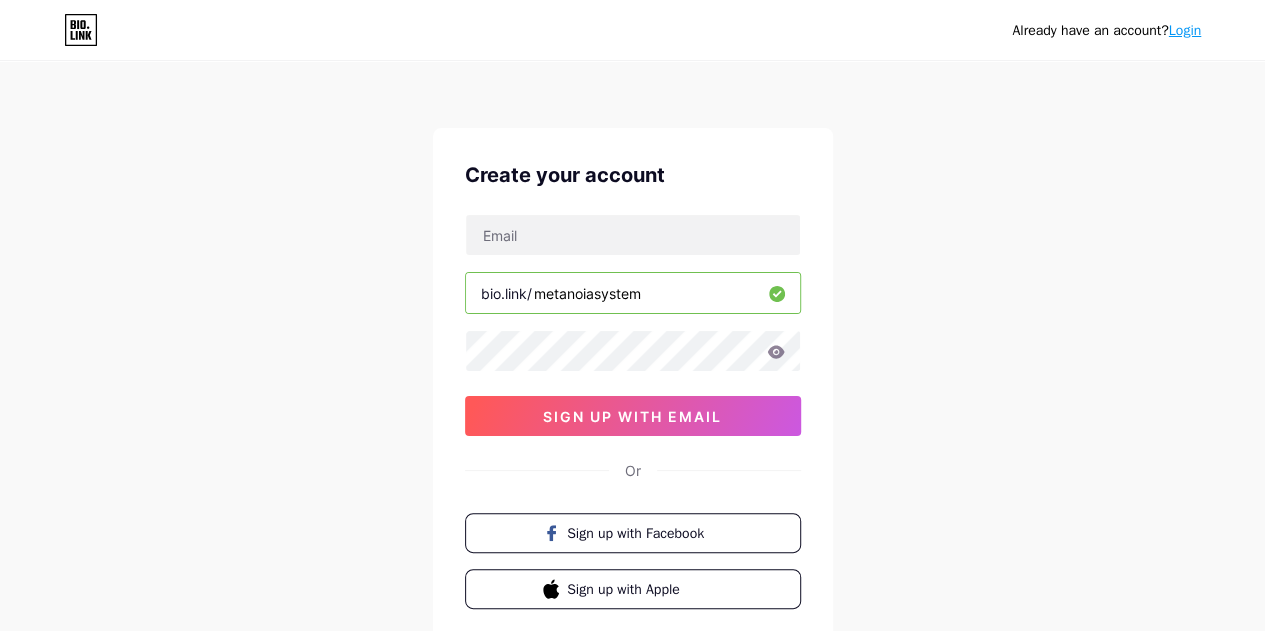 type on "metanoiasystem" 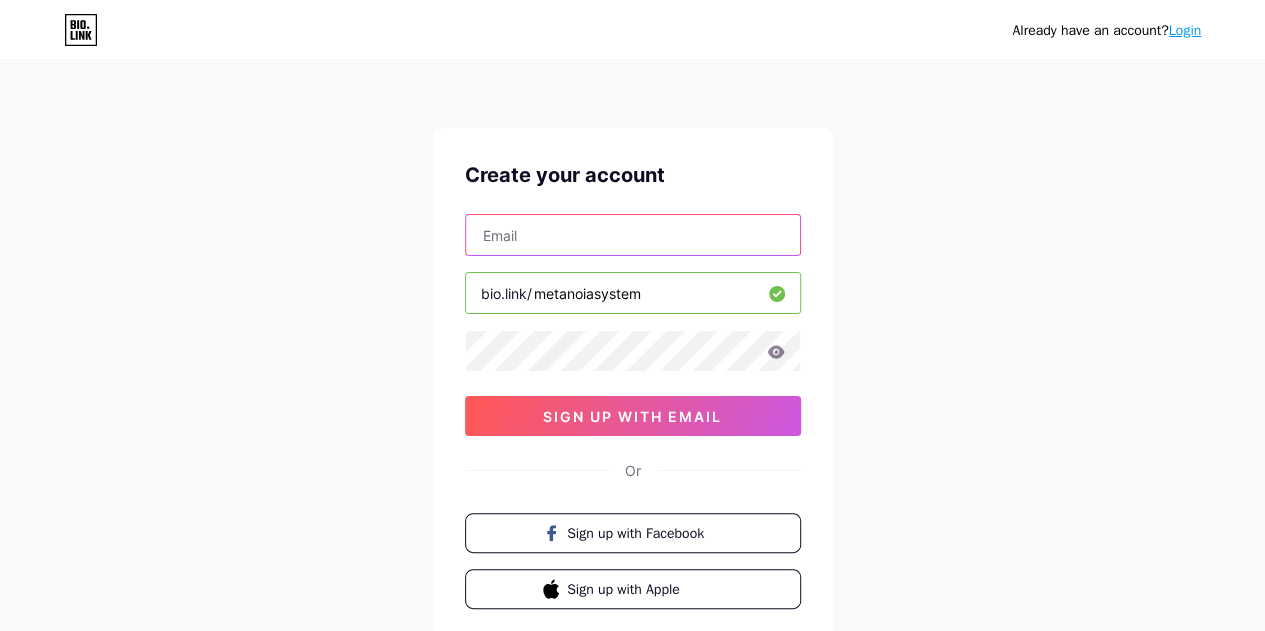 click at bounding box center [633, 235] 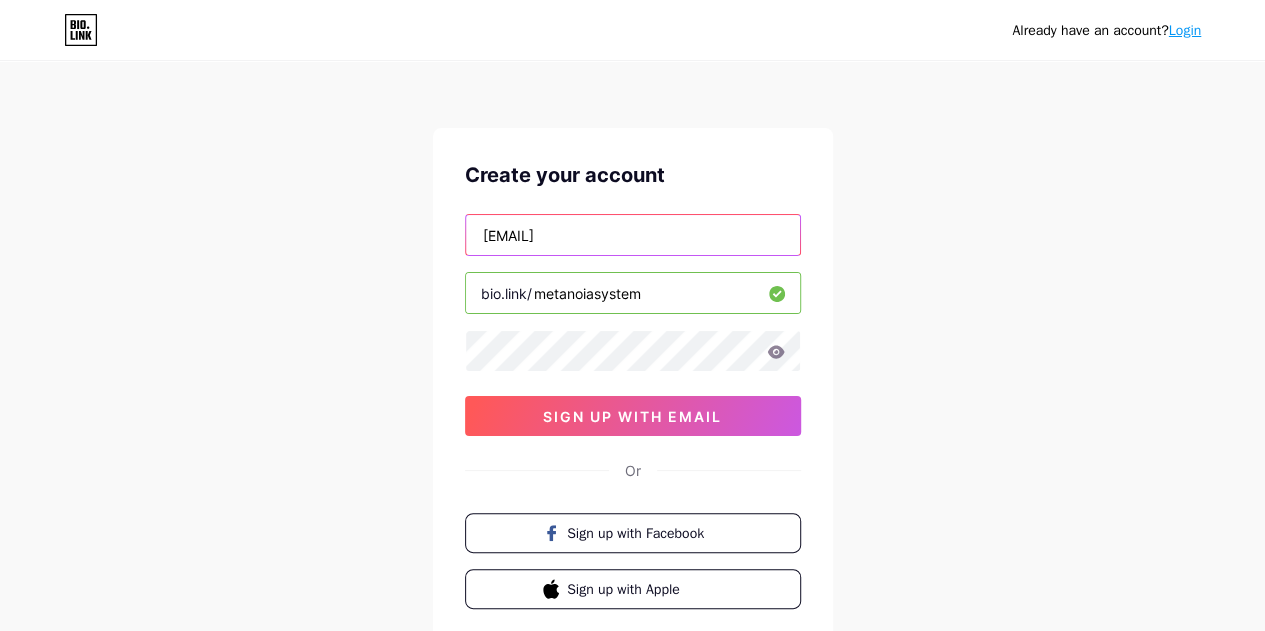 type on "[EMAIL]" 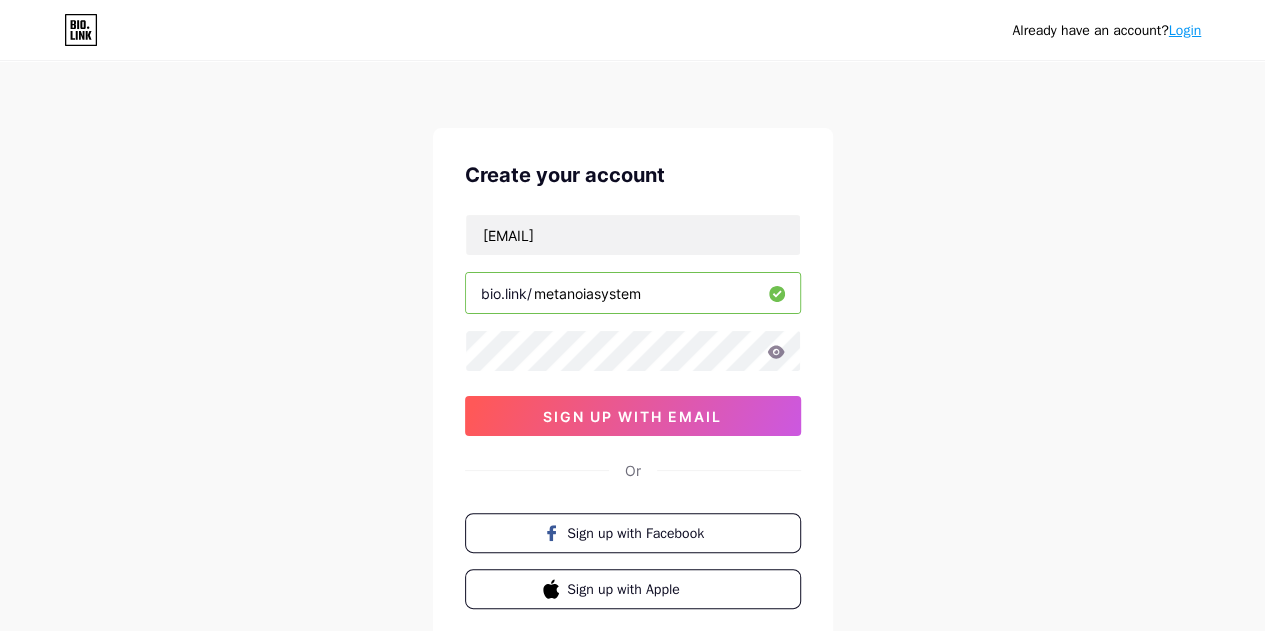 drag, startPoint x: 681, startPoint y: 301, endPoint x: 356, endPoint y: 283, distance: 325.49808 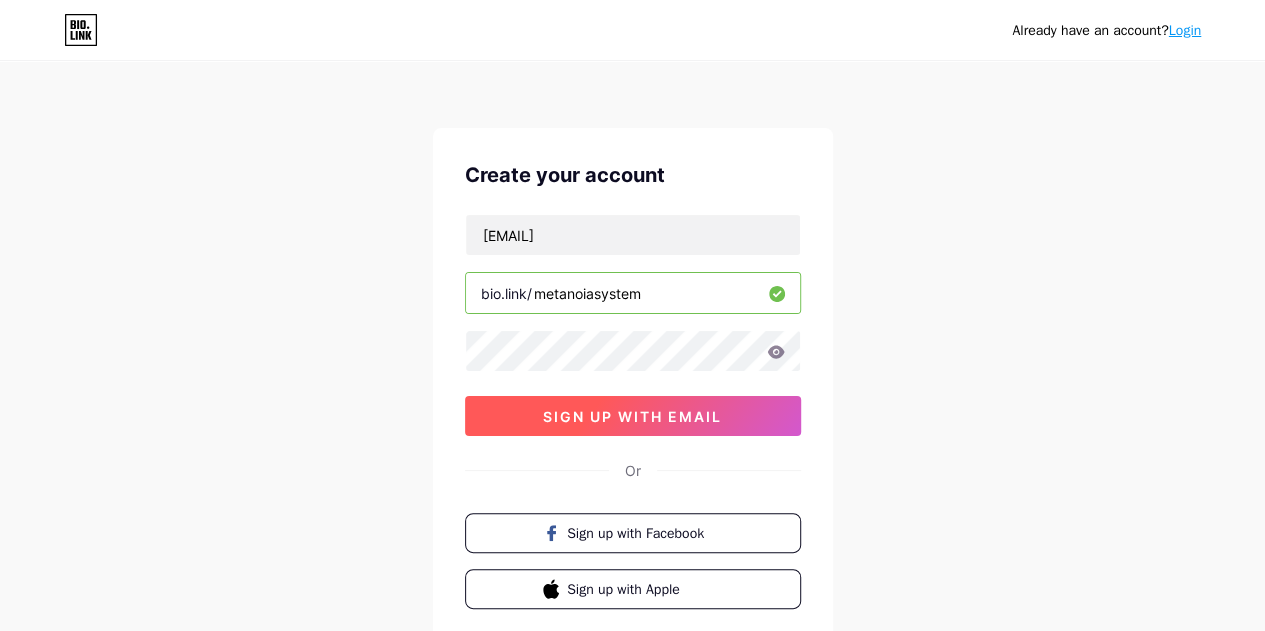 click on "sign up with email" at bounding box center (632, 416) 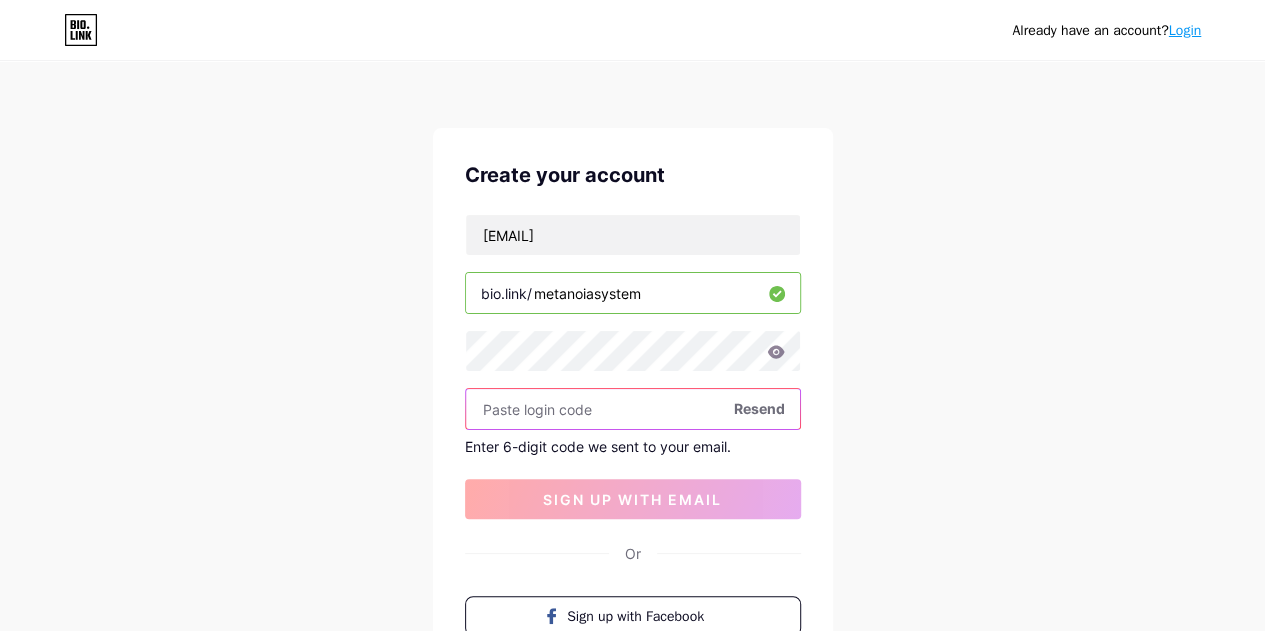 click at bounding box center (633, 409) 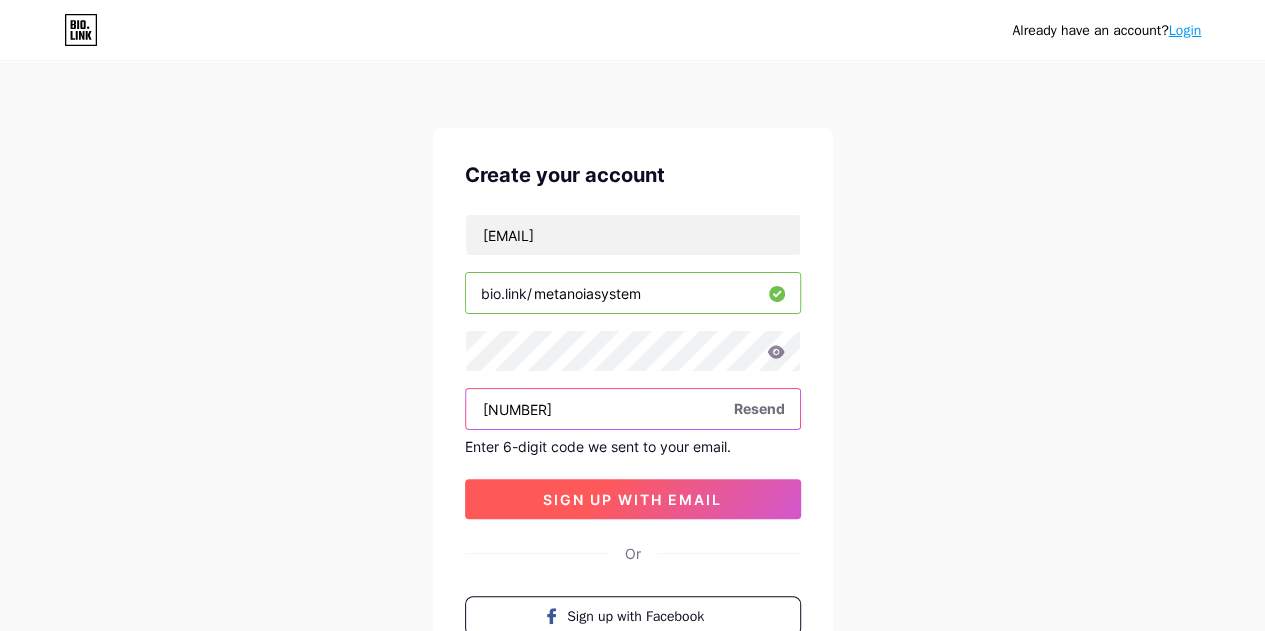 type on "[NUMBER]" 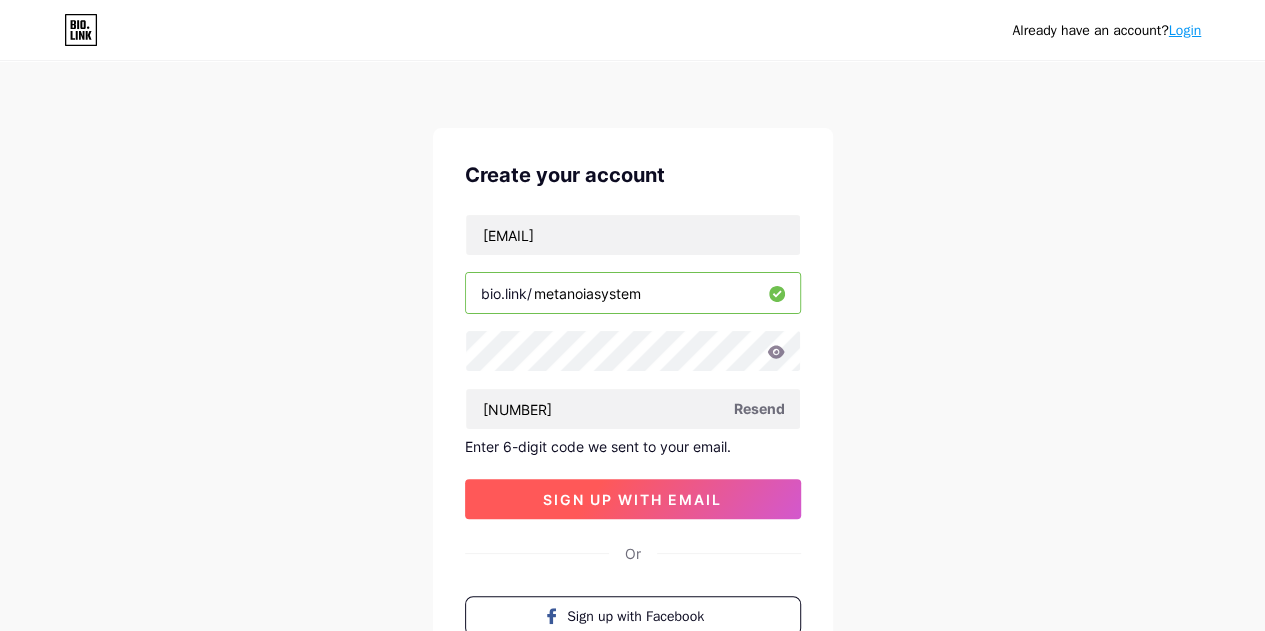 click on "sign up with email" at bounding box center [632, 499] 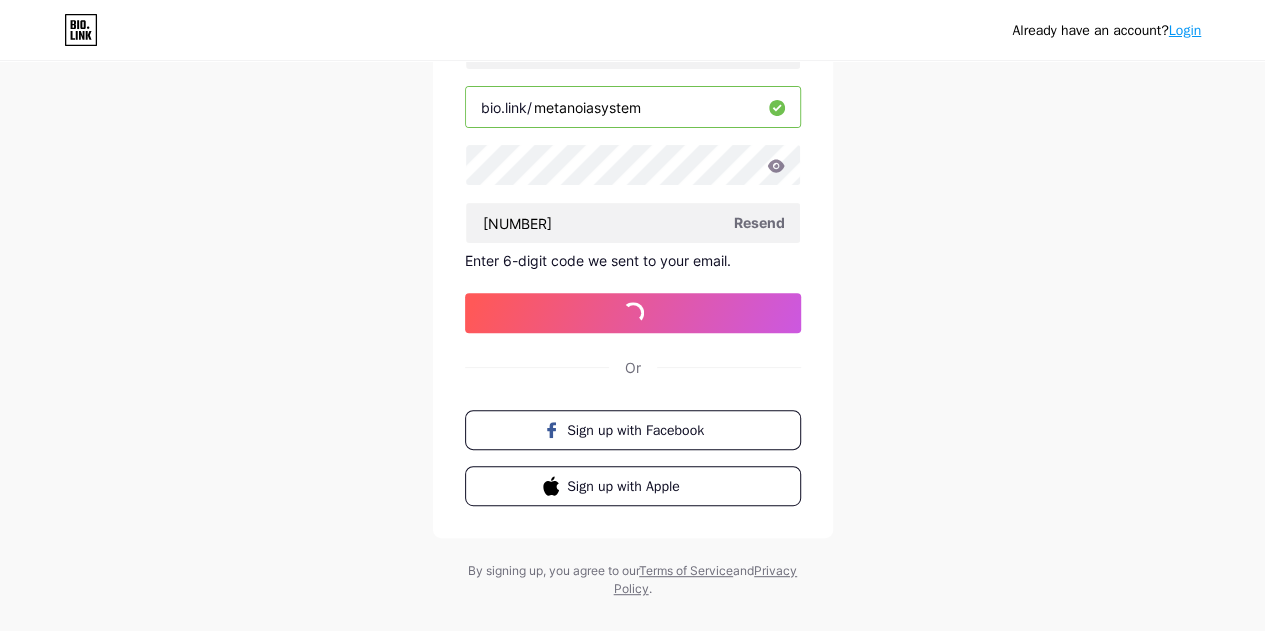 scroll, scrollTop: 0, scrollLeft: 0, axis: both 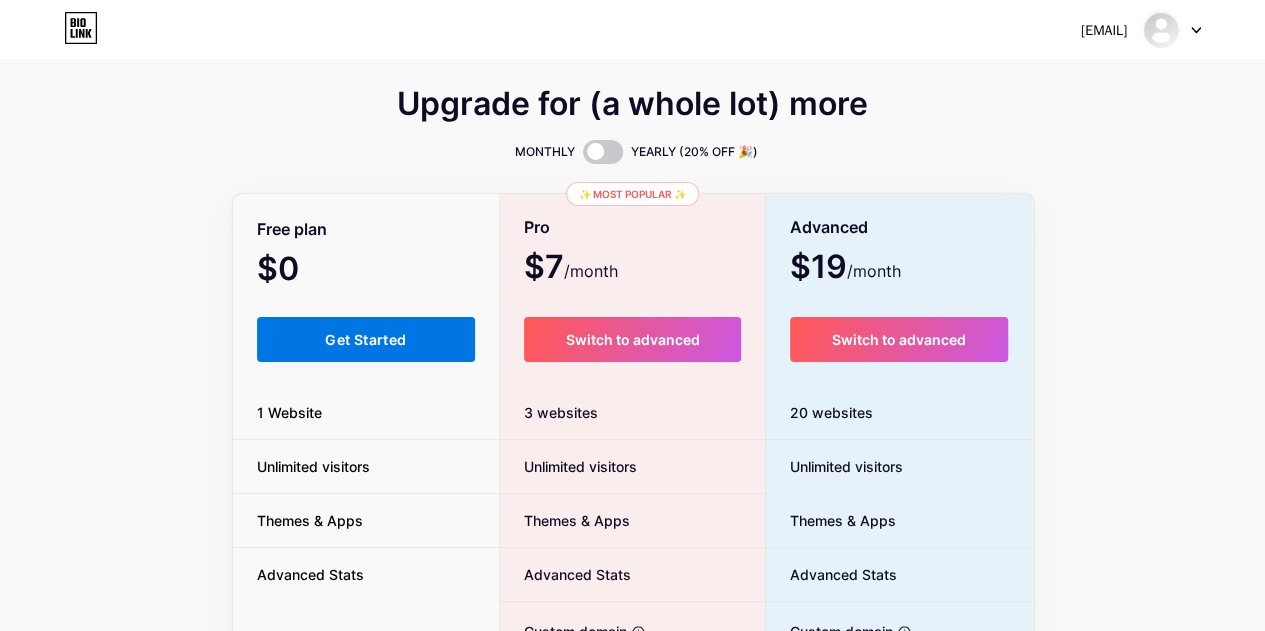 click on "Get Started" at bounding box center [365, 339] 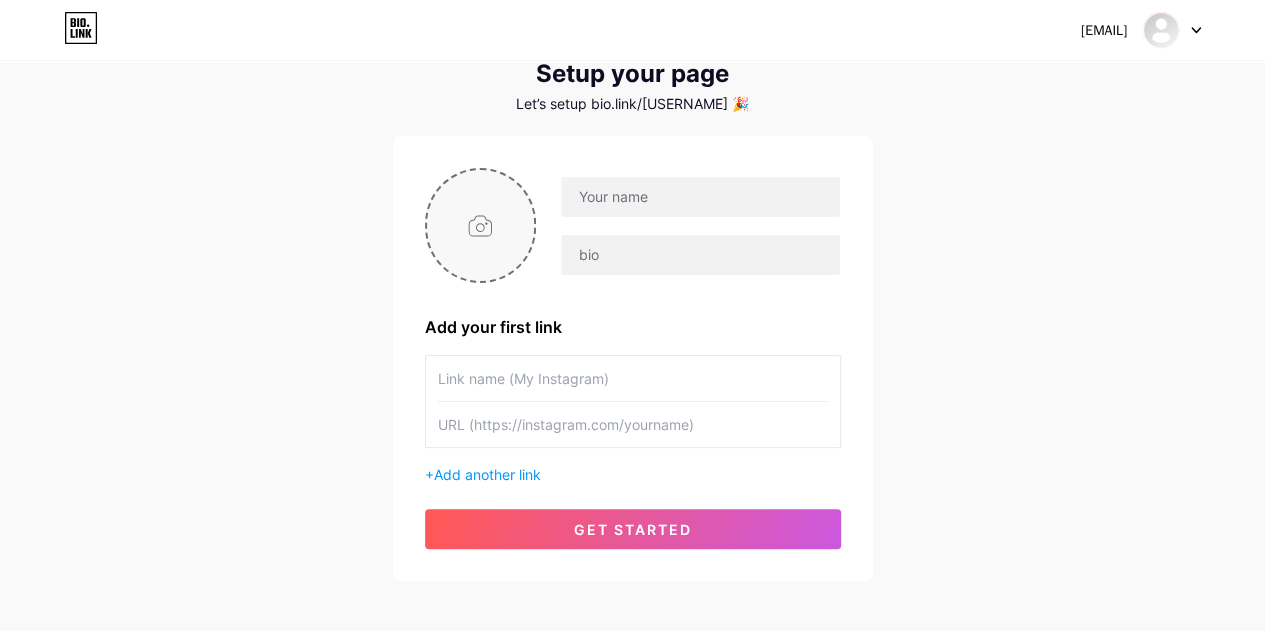 scroll, scrollTop: 100, scrollLeft: 0, axis: vertical 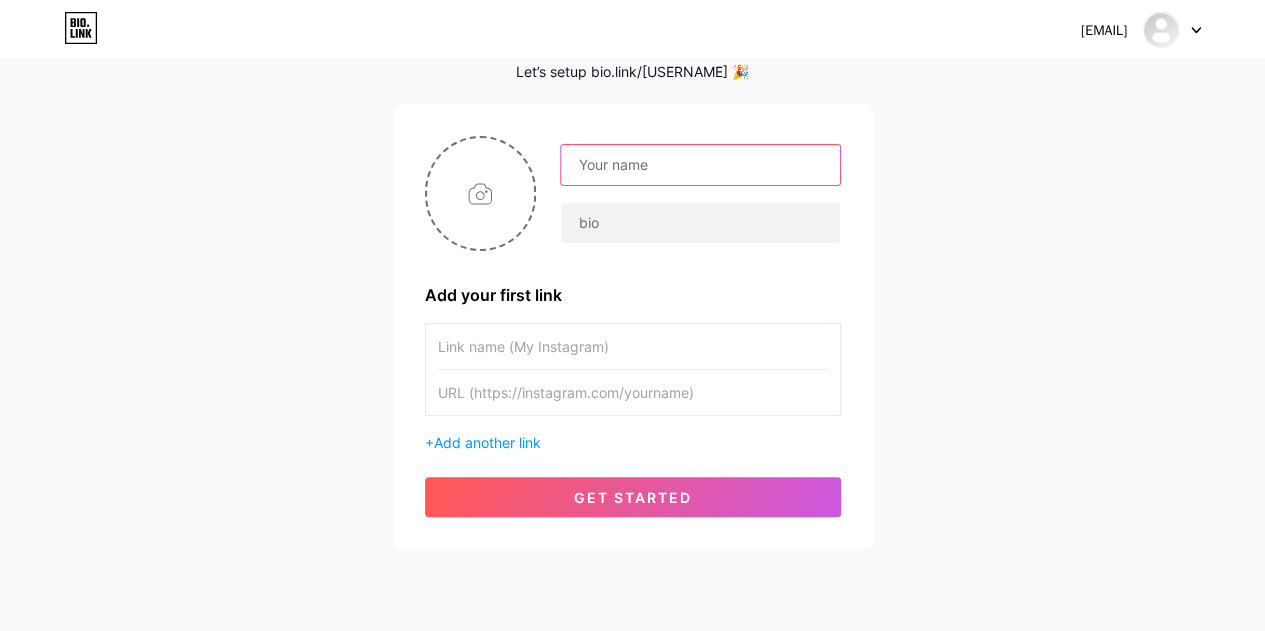 click at bounding box center [700, 165] 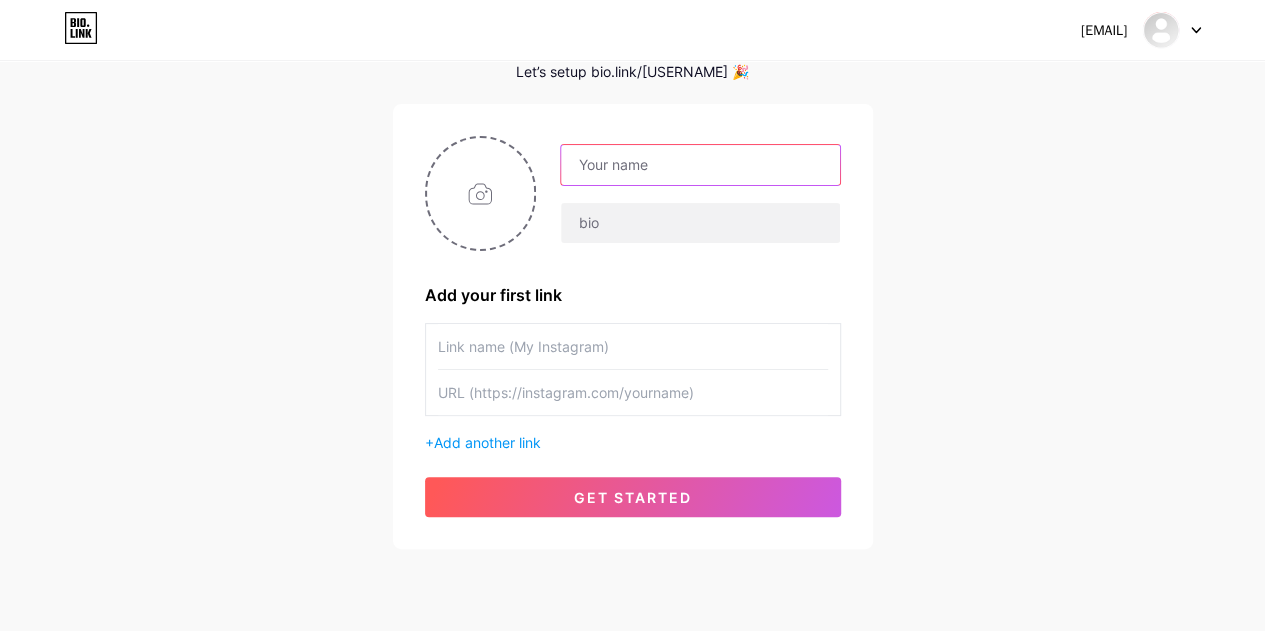paste on "Metanoia System" 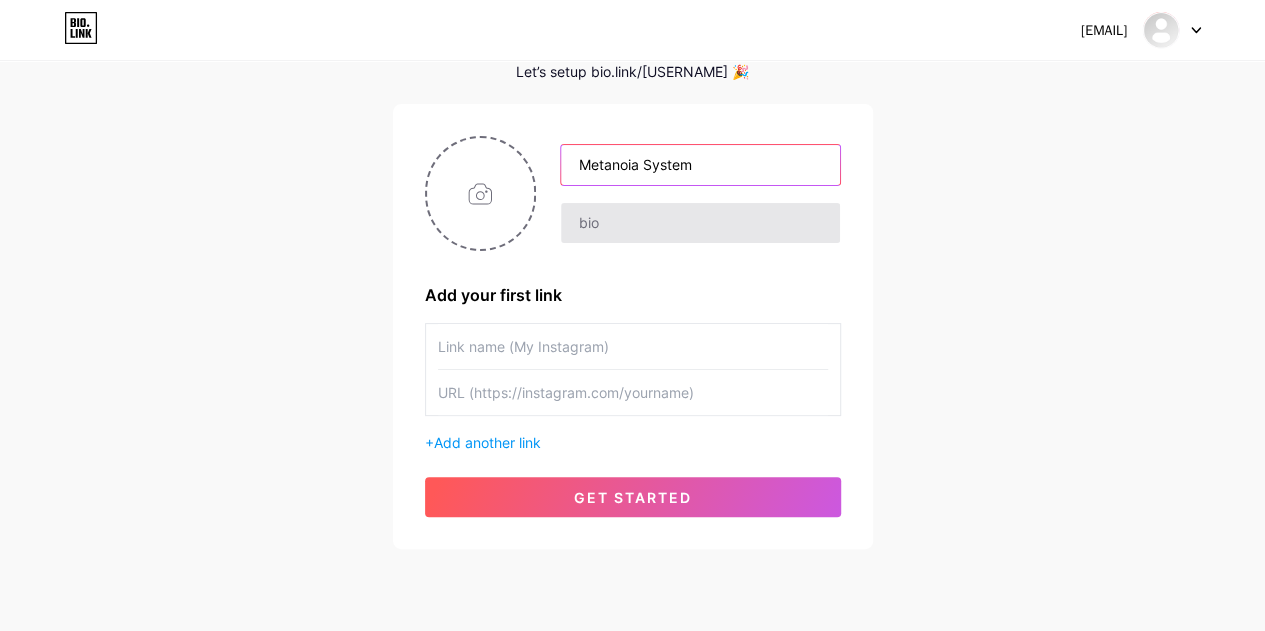 type on "Metanoia System" 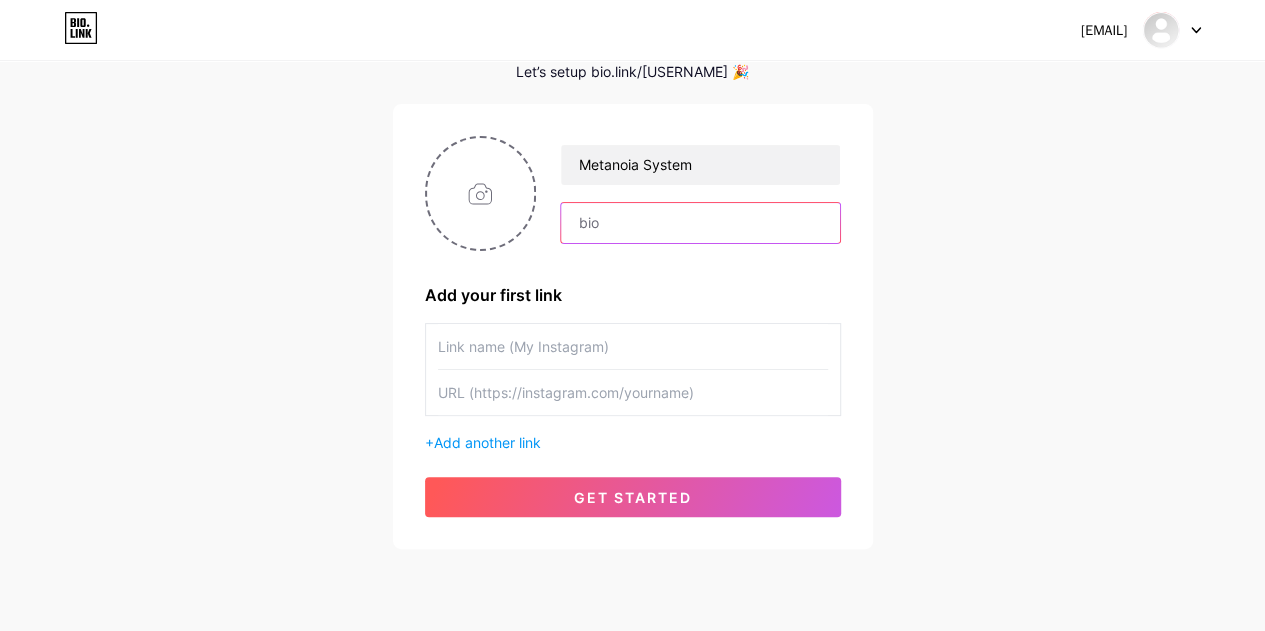 click at bounding box center (700, 223) 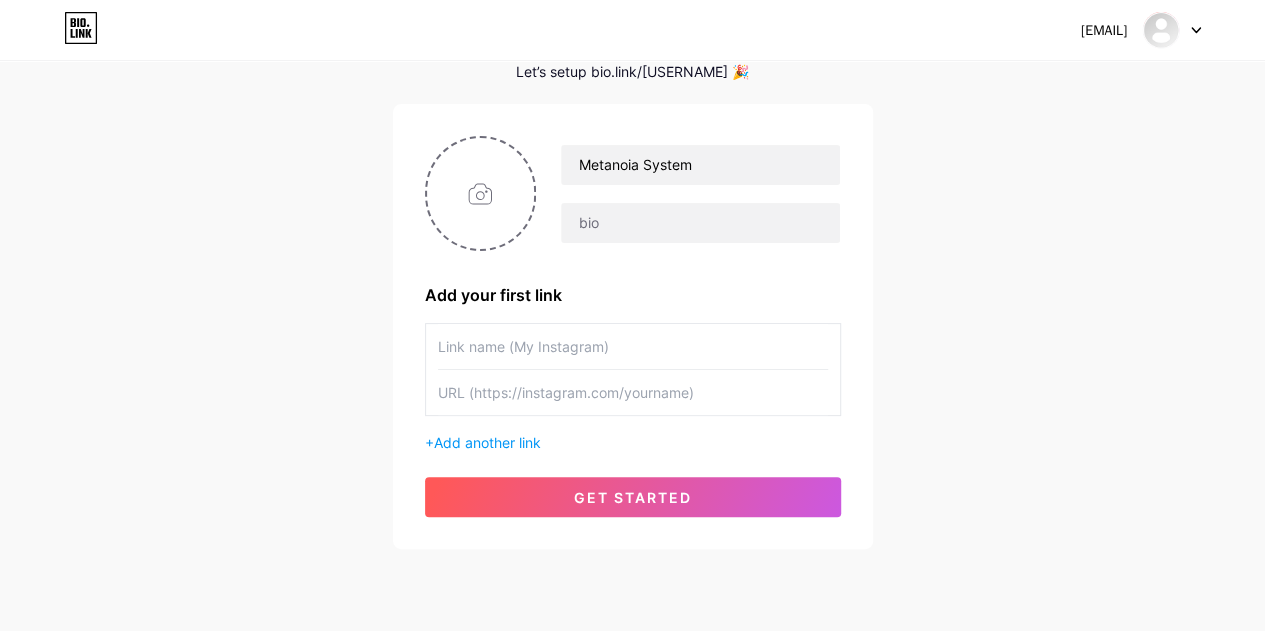 click on "Let’s setup bio.link/[USERNAME] 🎉 Metanoia System Add your first link
+ Add another link get started" at bounding box center (632, 256) 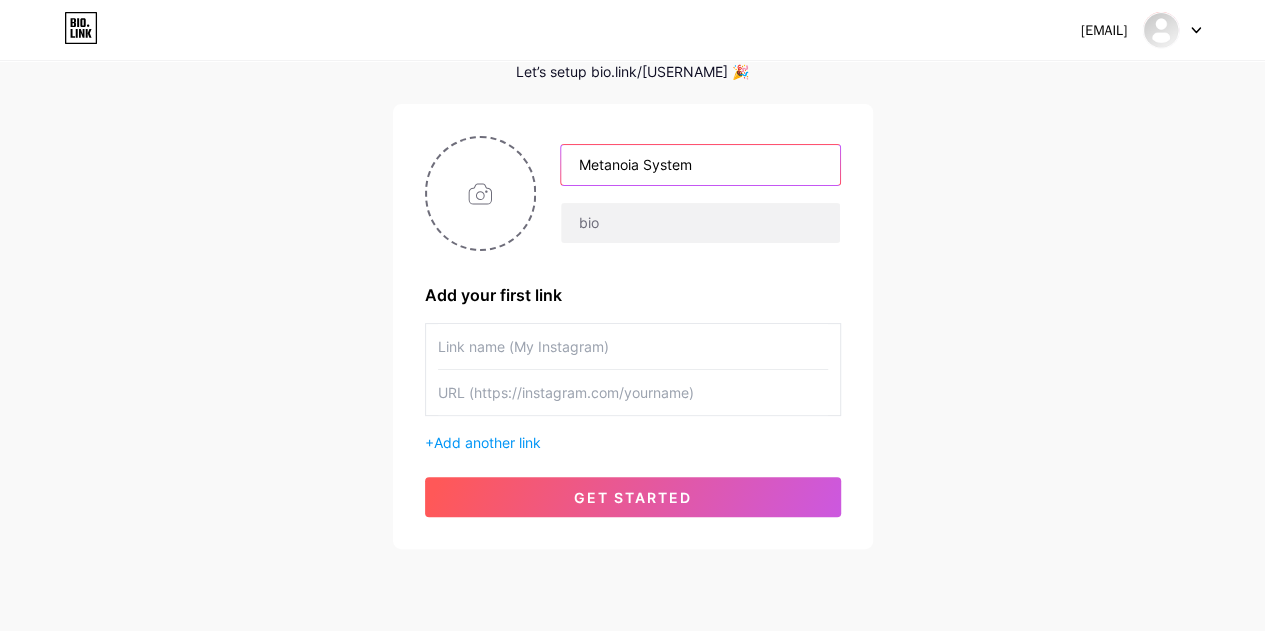 click on "Metanoia System" at bounding box center (700, 165) 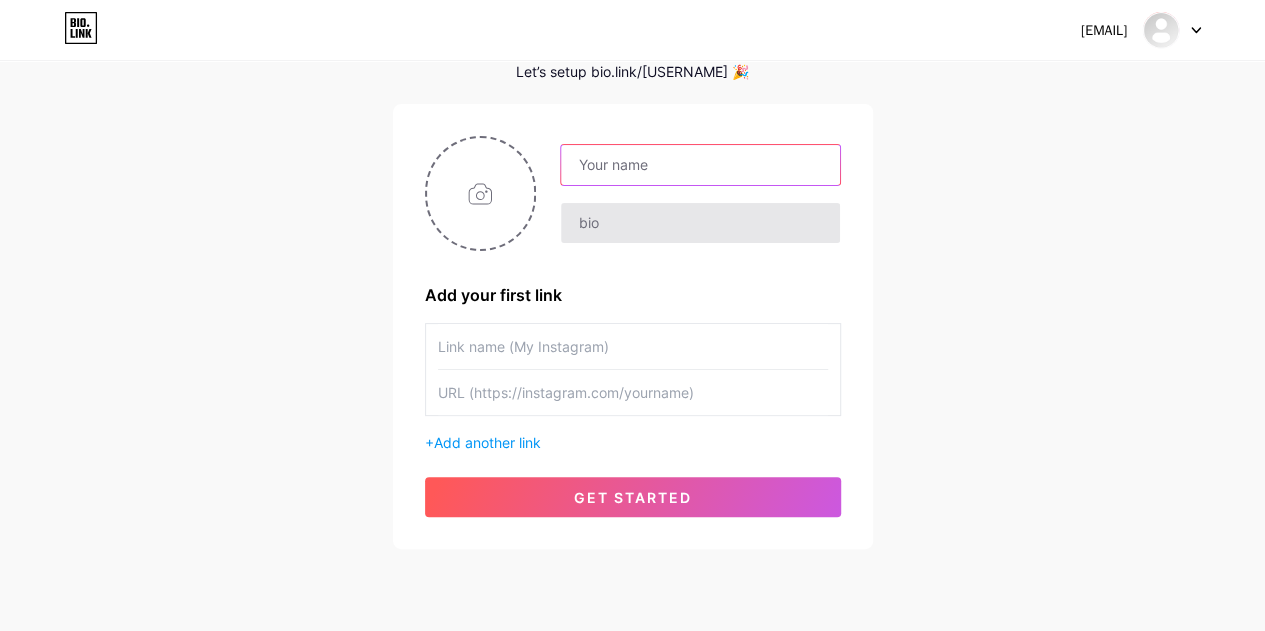 paste on "Metanoia System" 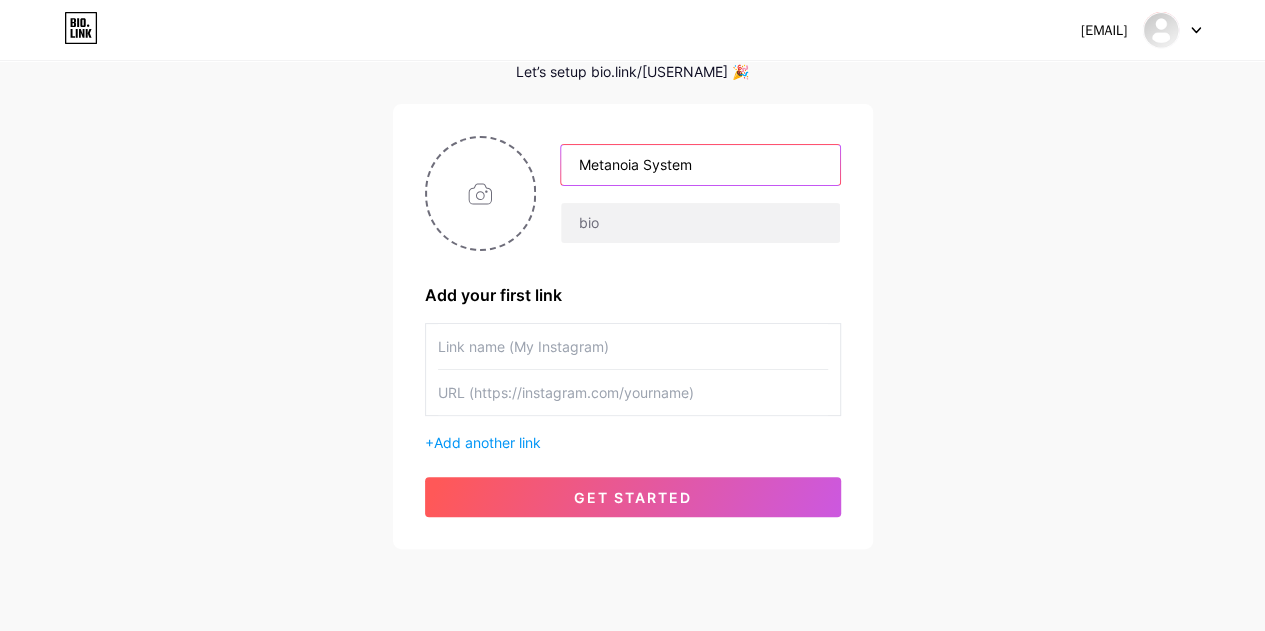 type on "Metanoia System" 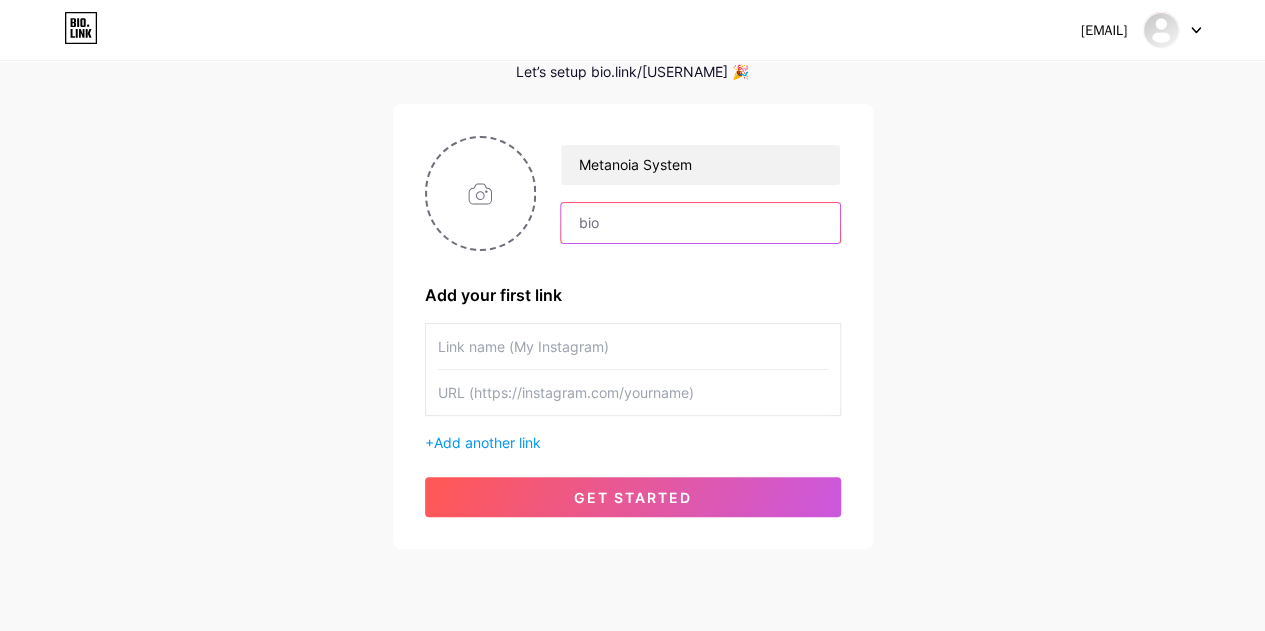 drag, startPoint x: 586, startPoint y: 216, endPoint x: 598, endPoint y: 221, distance: 13 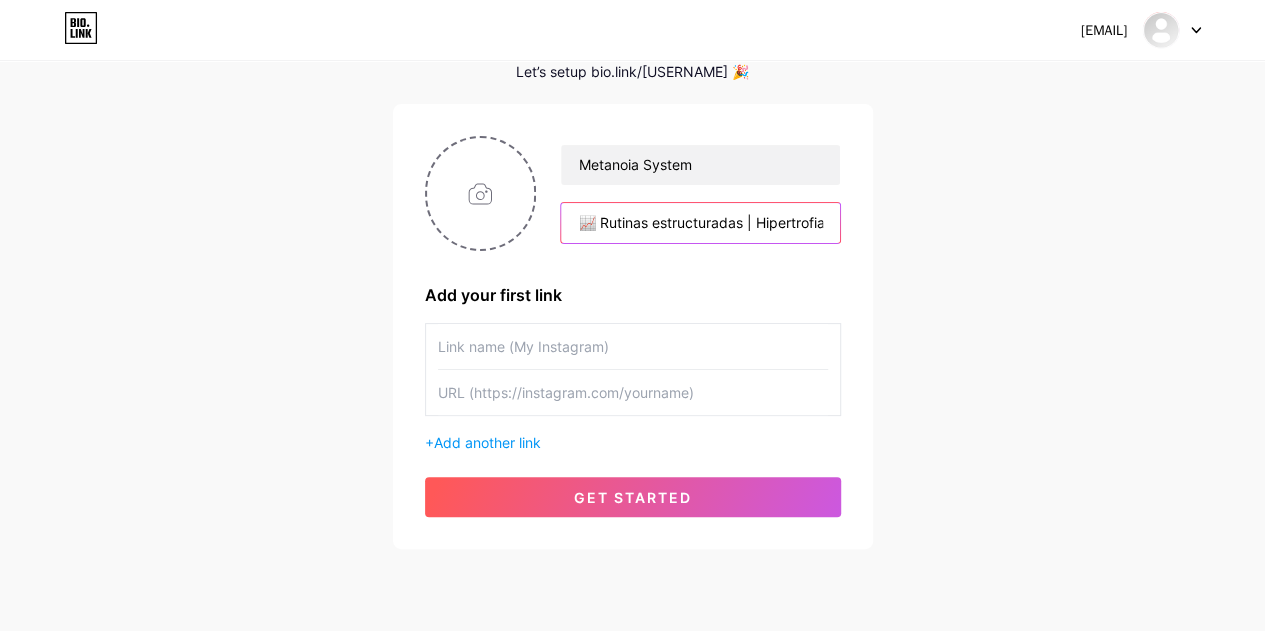 scroll, scrollTop: 0, scrollLeft: 492, axis: horizontal 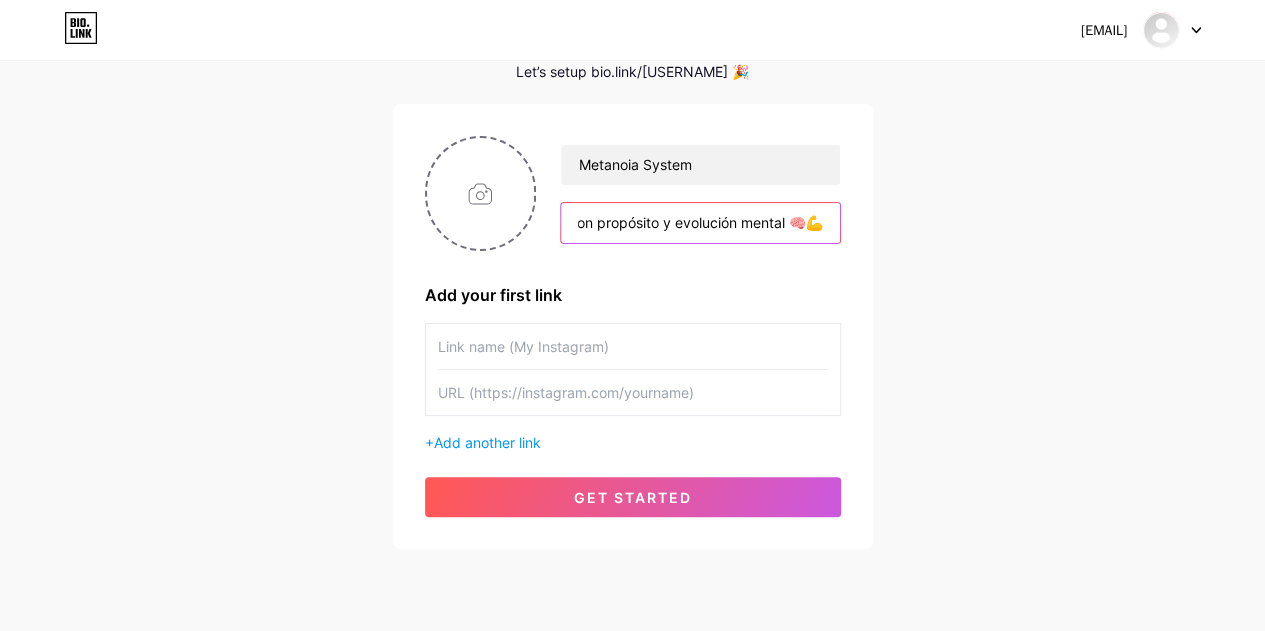 type on "📈 Rutinas estructuradas | Hipertrofia, fuerza y técnica | Entrenamiento con propósito y evolución mental 🧠💪" 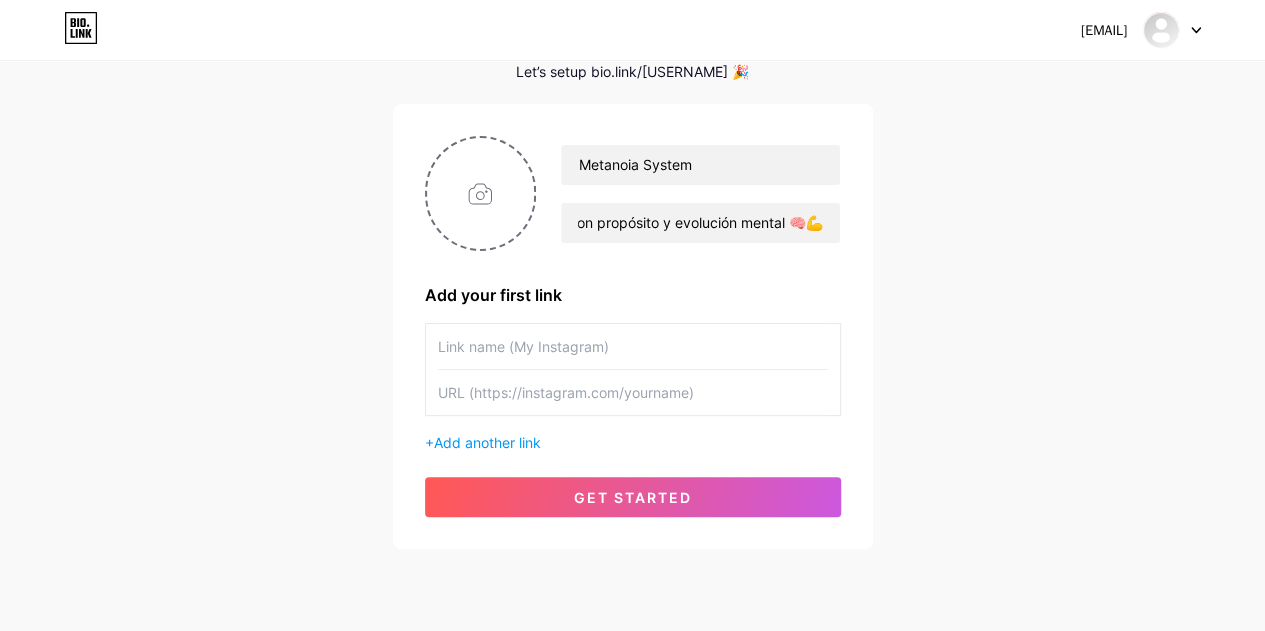 click at bounding box center (633, 346) 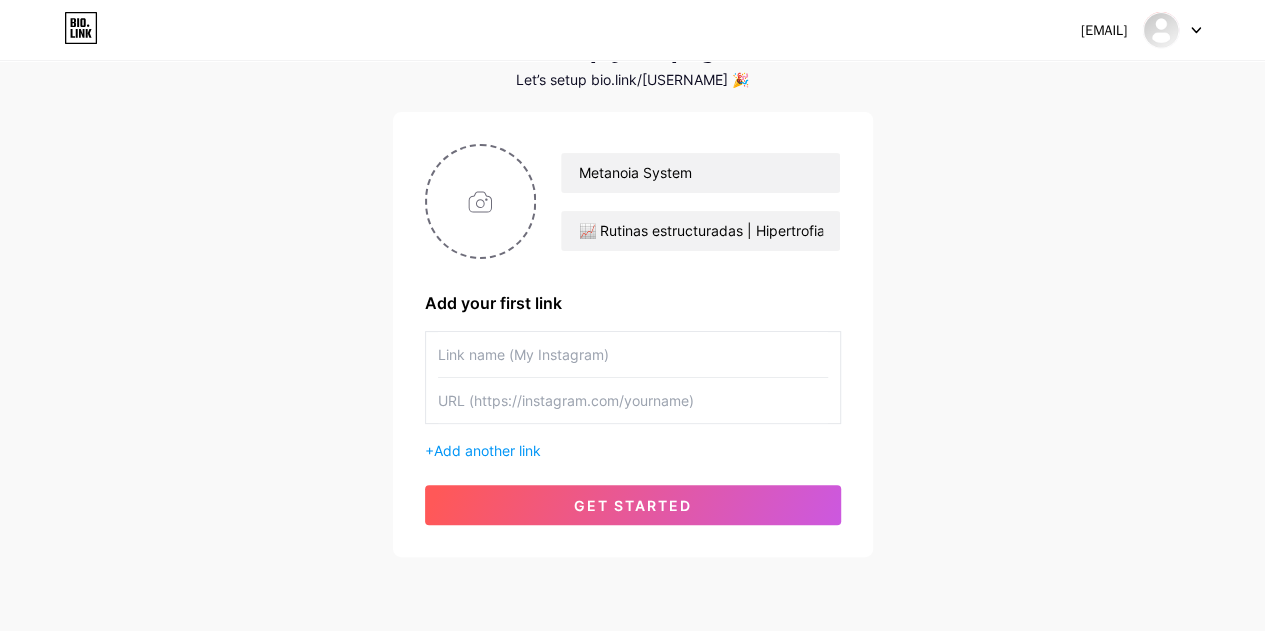 scroll, scrollTop: 60, scrollLeft: 0, axis: vertical 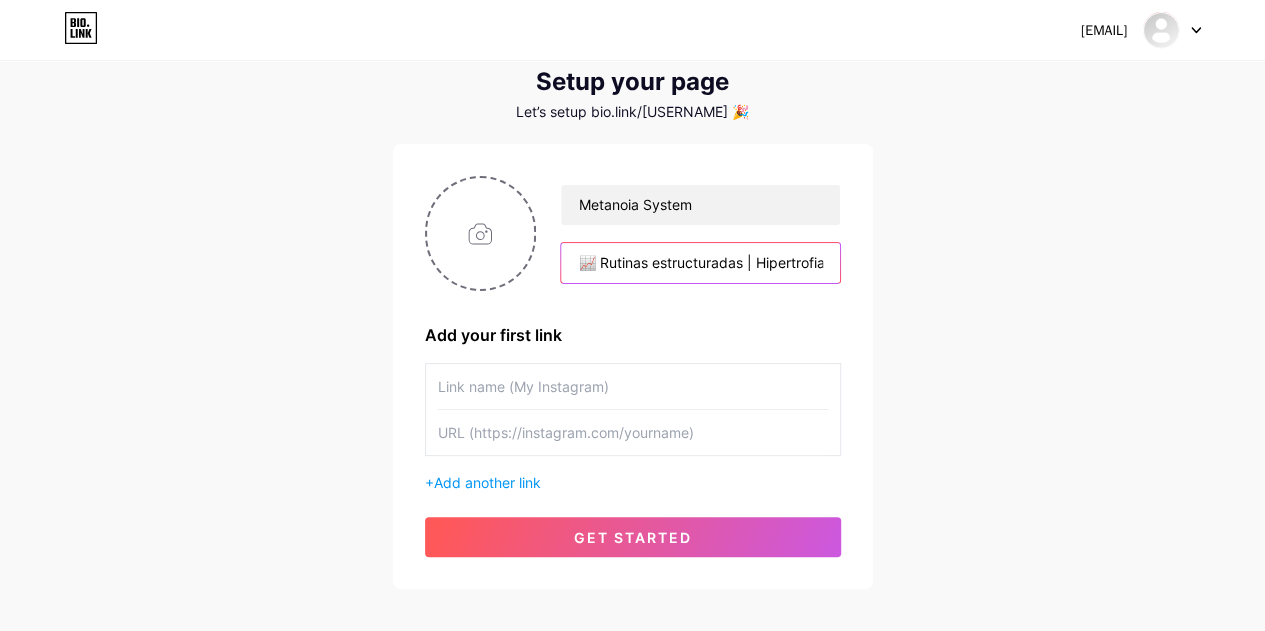 click on "📈 Rutinas estructuradas | Hipertrofia, fuerza y técnica | Entrenamiento con propósito y evolución mental 🧠💪" at bounding box center (700, 263) 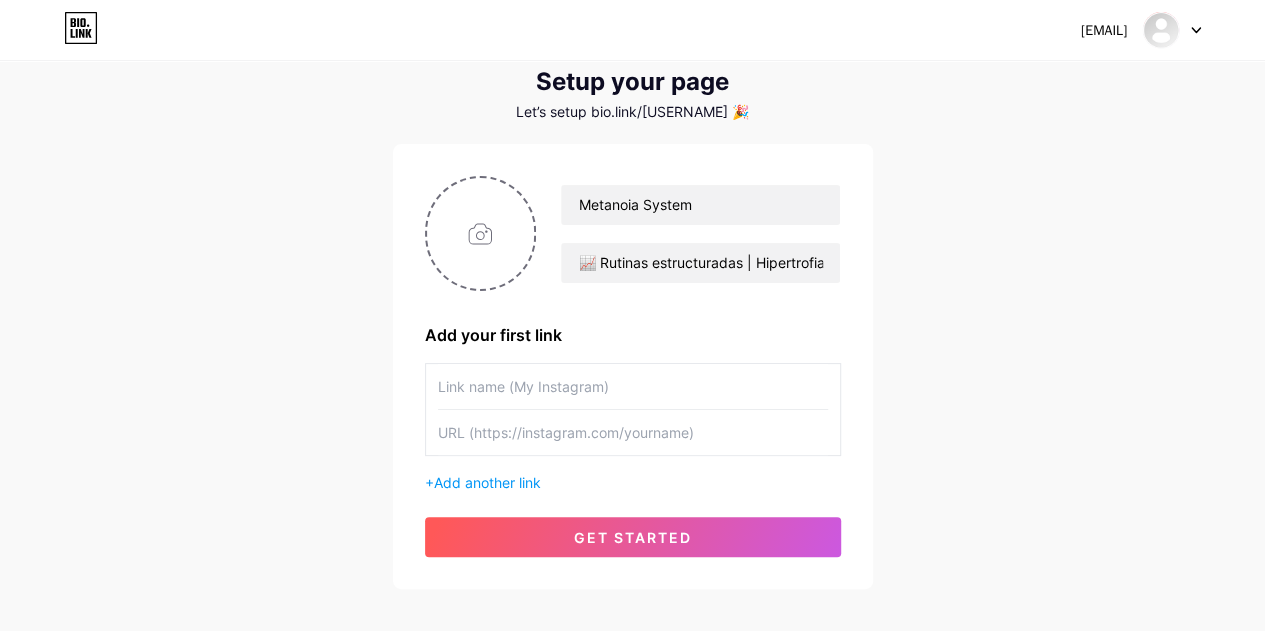 click at bounding box center (633, 386) 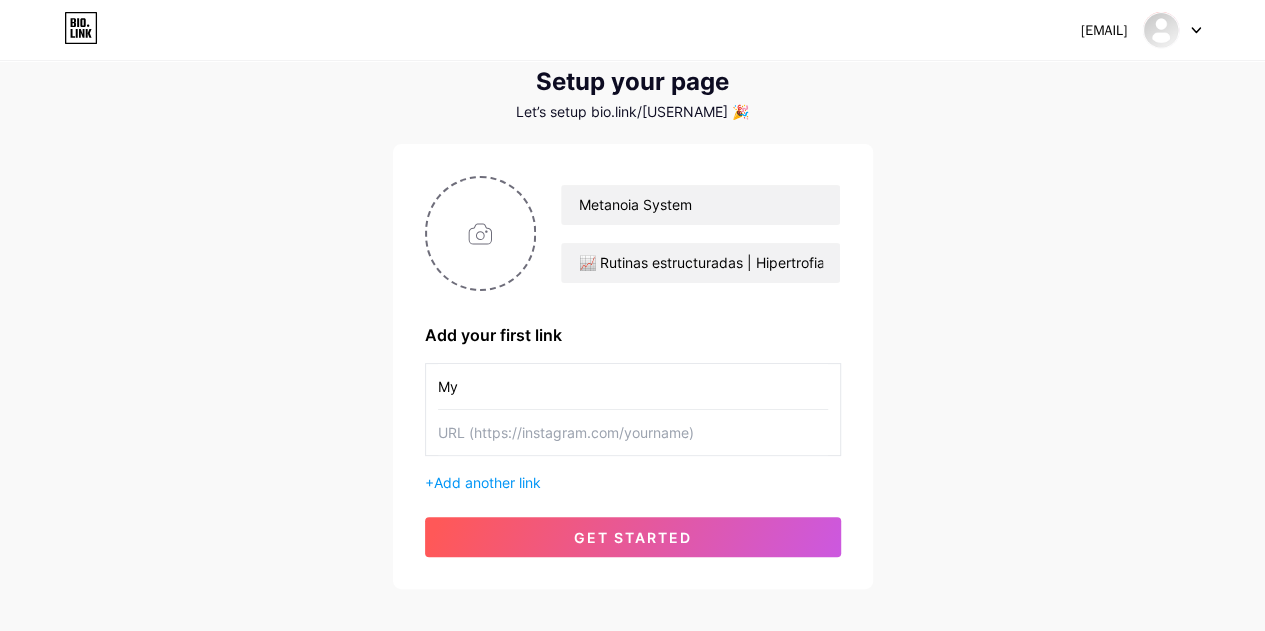 type on "M" 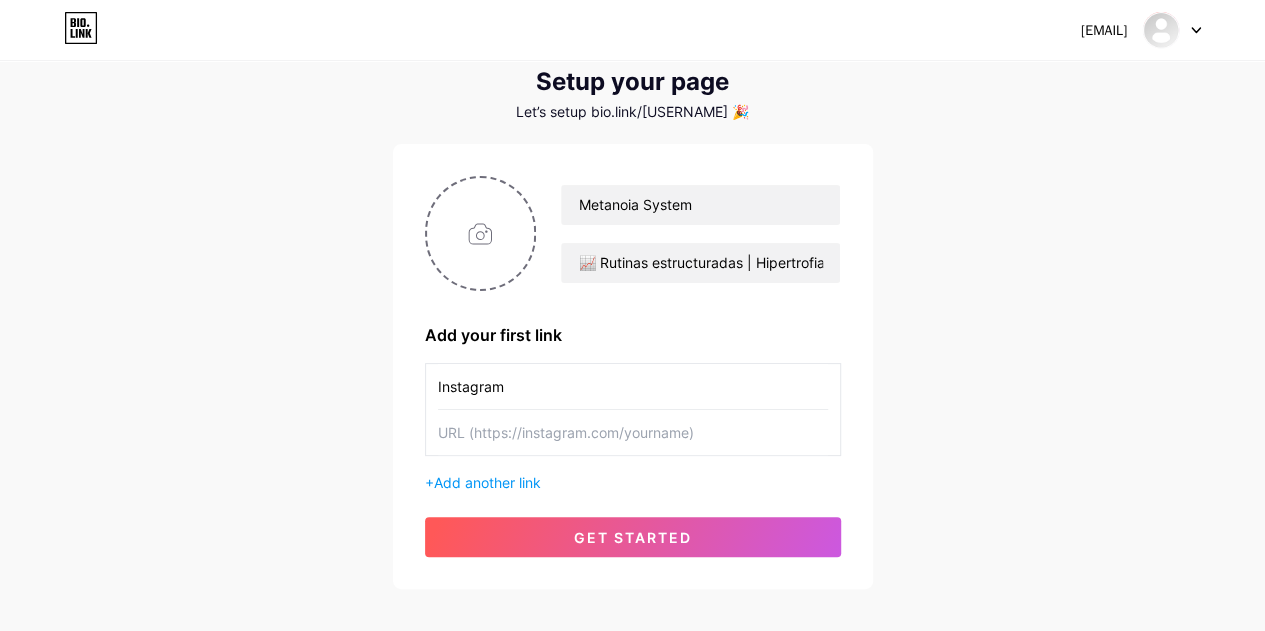 type on "Instagram" 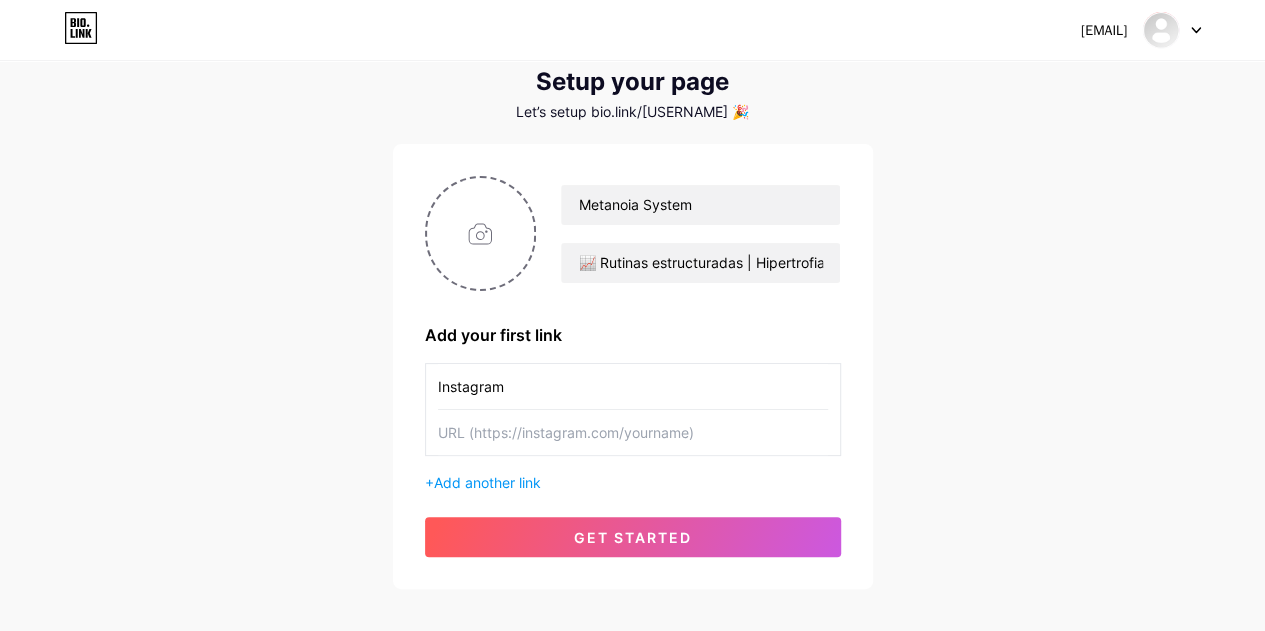 paste on "https://www.instagram.com/[USERNAME]" 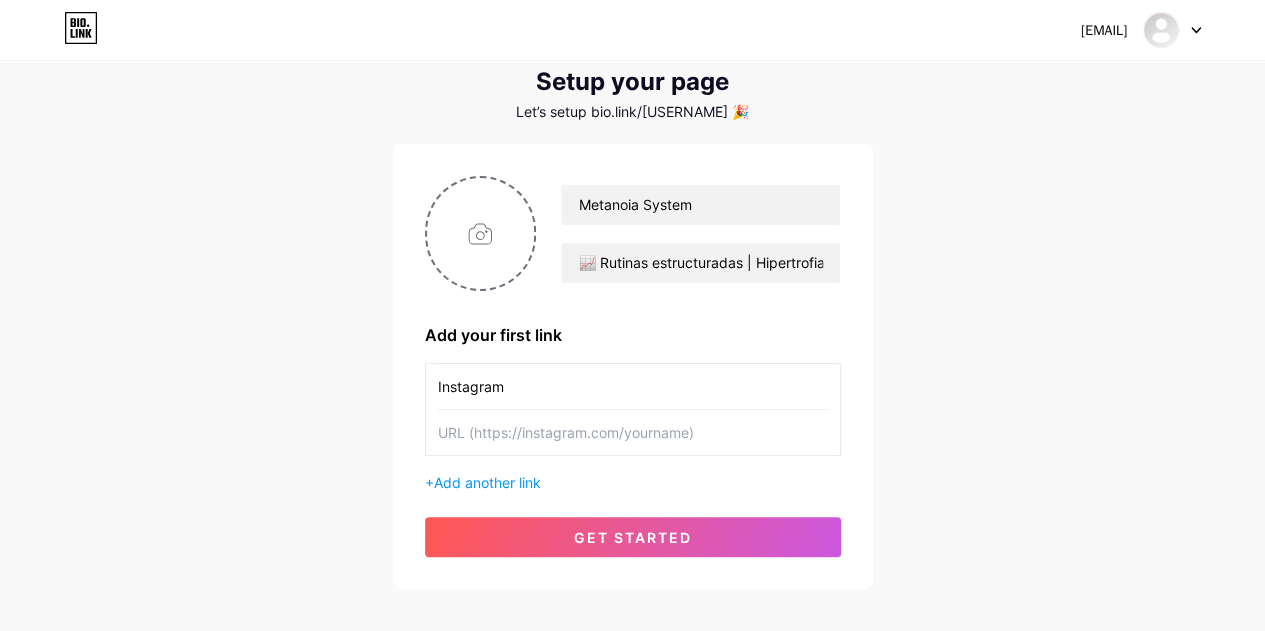 paste on "https://www.instagram.com/[USERNAME]" 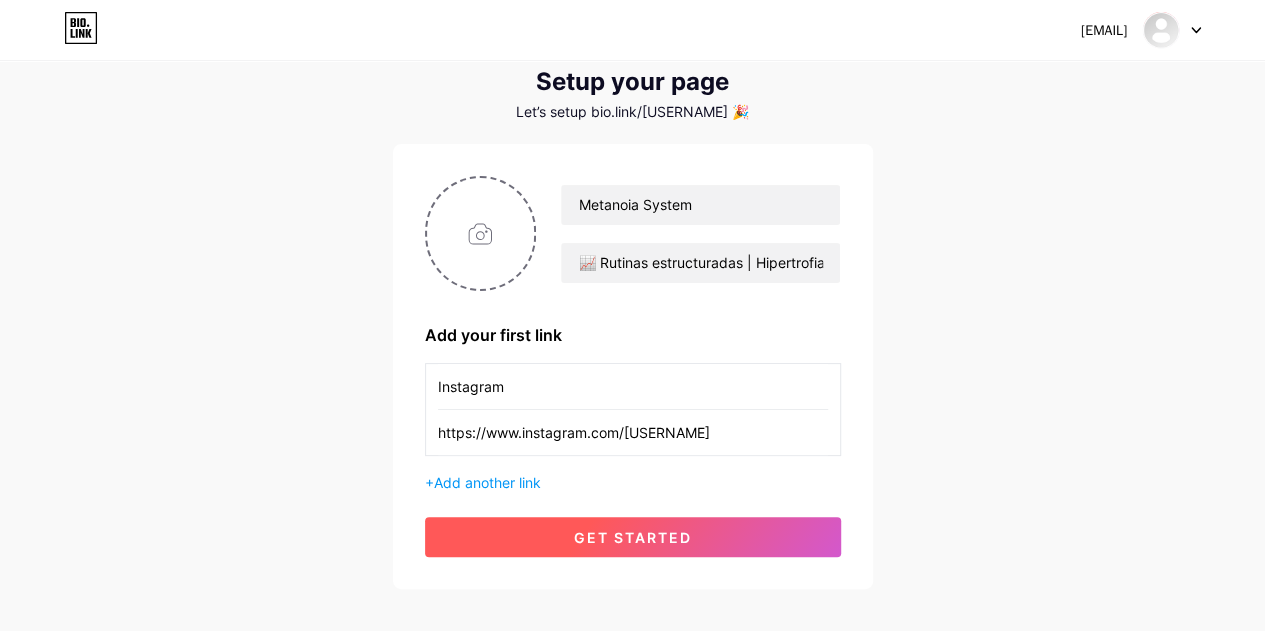 type on "https://www.instagram.com/[USERNAME]" 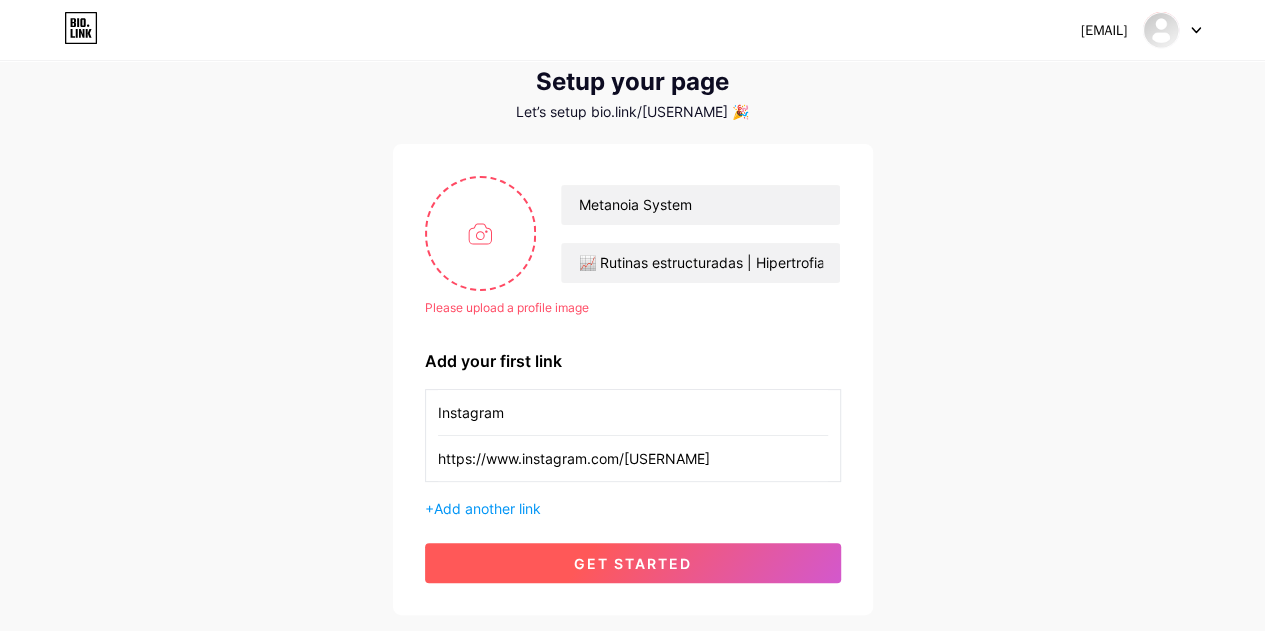 click on "get started" at bounding box center (633, 563) 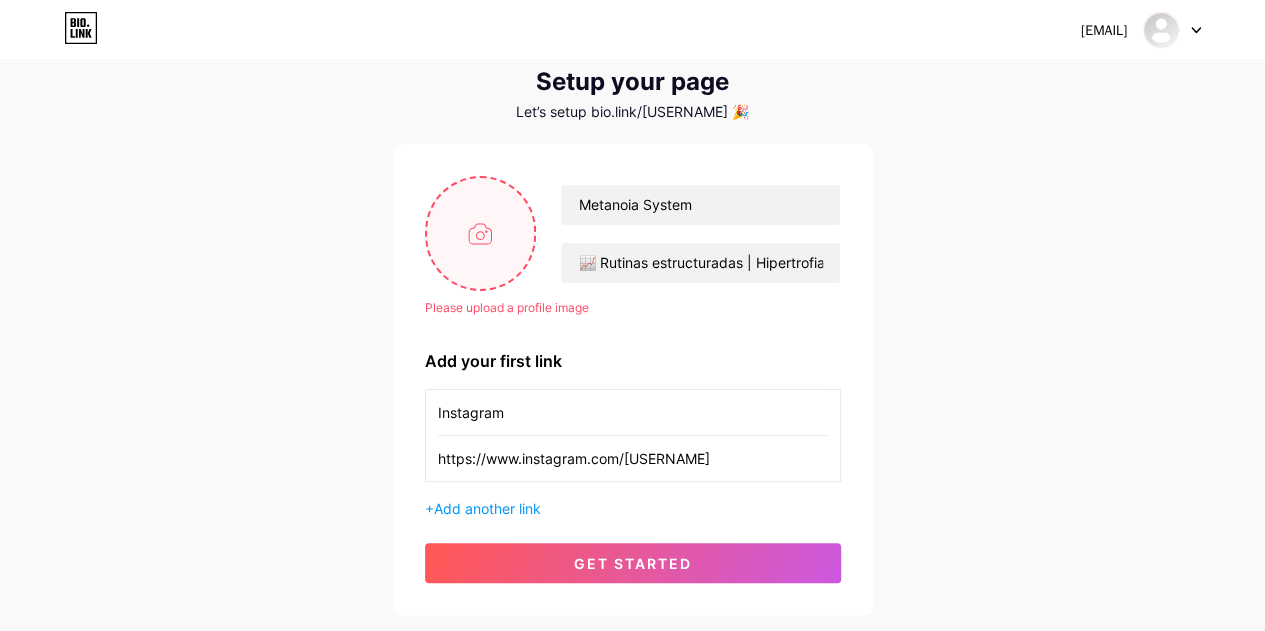 click at bounding box center (481, 233) 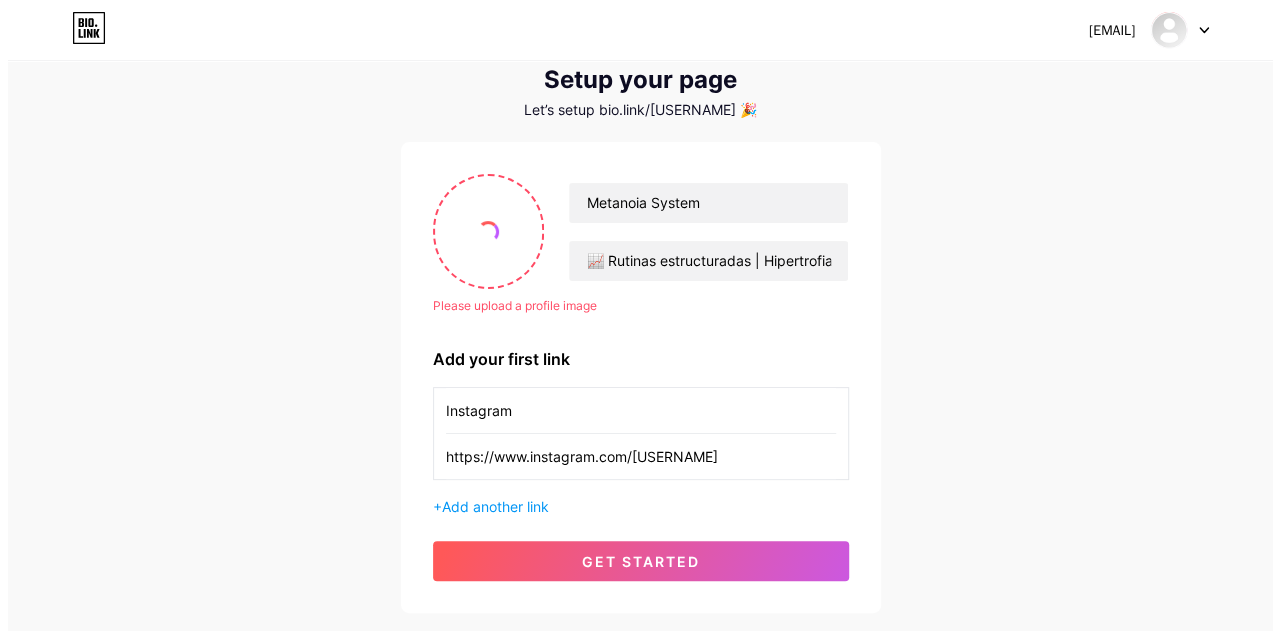 scroll, scrollTop: 0, scrollLeft: 0, axis: both 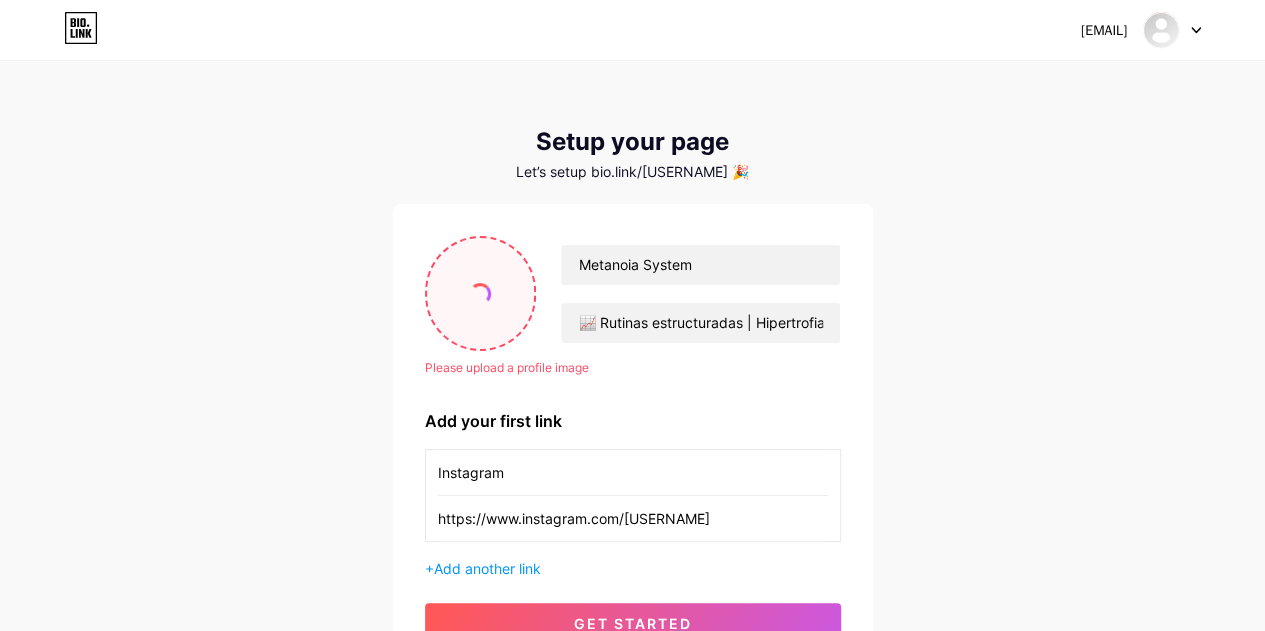click at bounding box center (481, 293) 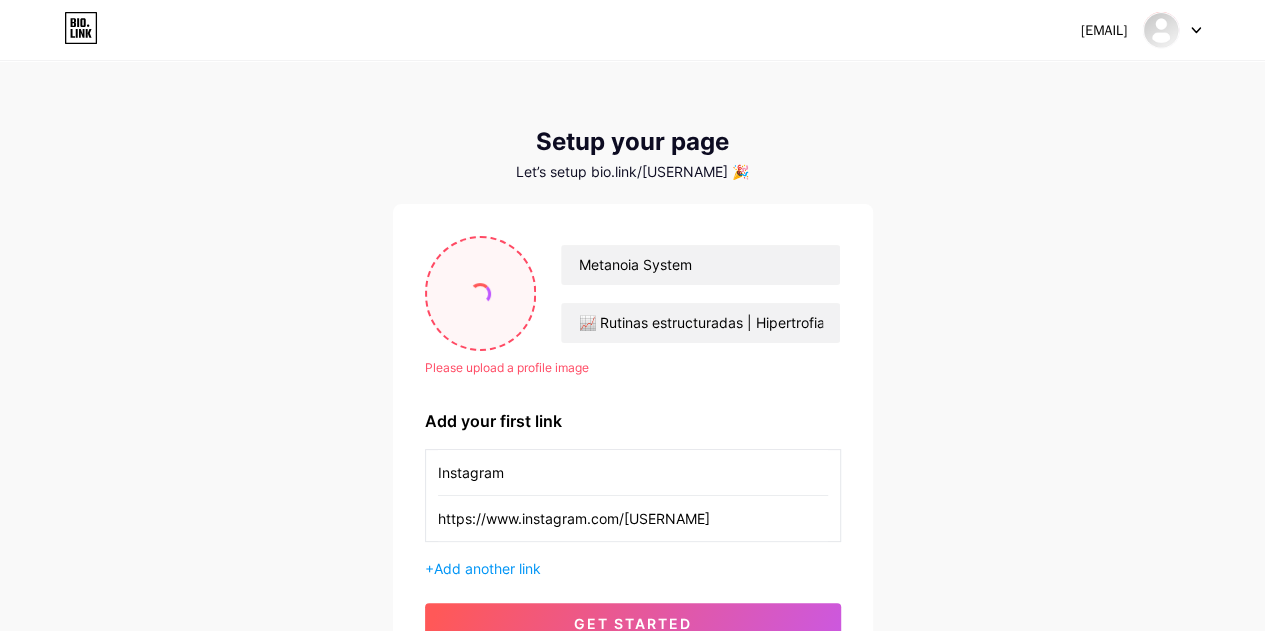 type on "C:\fakepath\grunge-black-concrete-textured-background.jpg" 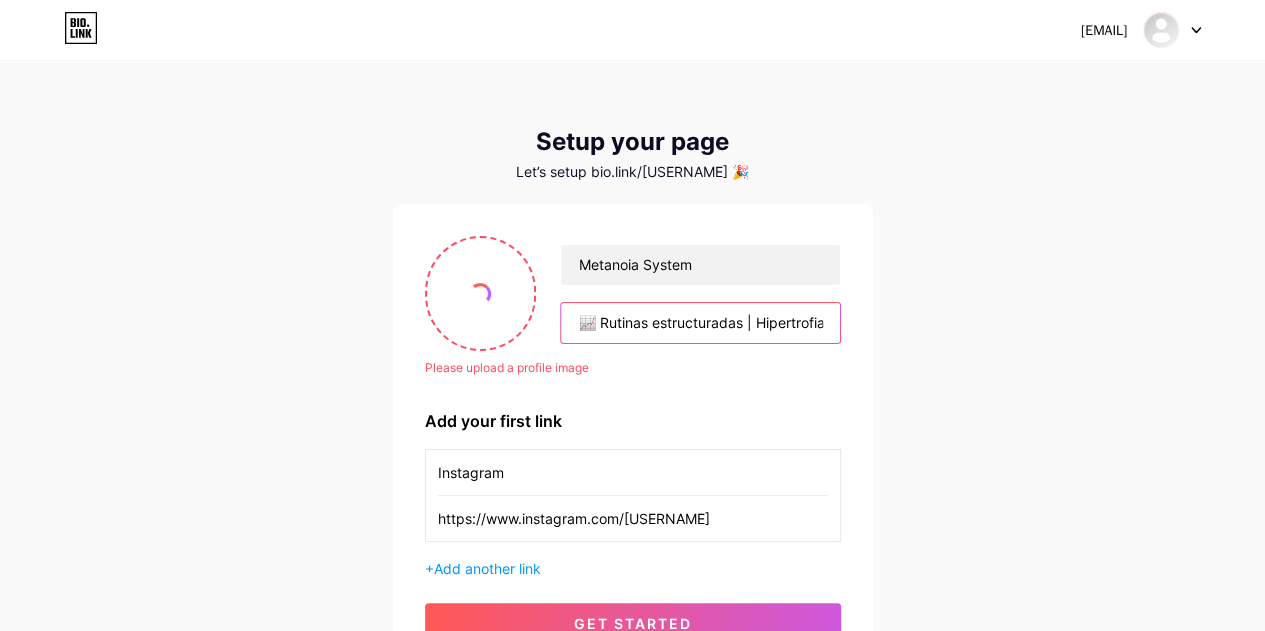 click on "📈 Rutinas estructuradas | Hipertrofia, fuerza y técnica | Entrenamiento con propósito y evolución mental 🧠💪" at bounding box center (700, 323) 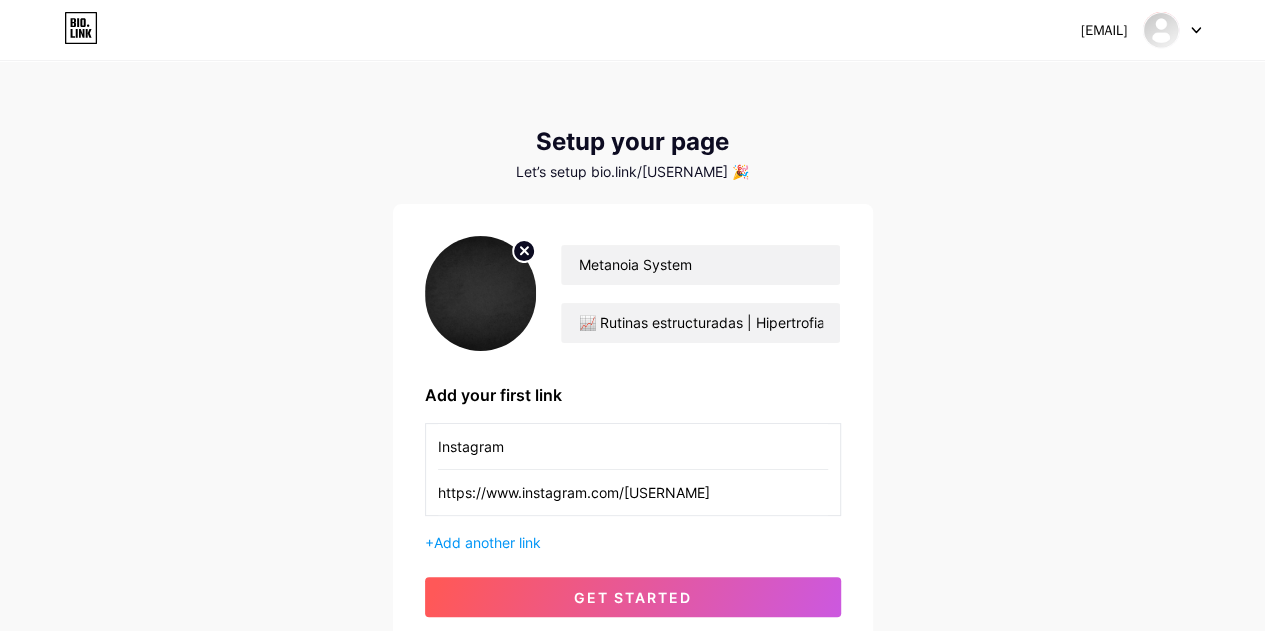 click on "Dashboard Logout Setup your page Let’s setup bio.link/[USERNAME] 🎉 Metanoia System 📈 Rutinas estructuradas | Hipertrofia, fuerza y técnica | Entrenamiento con propósito y evolución mental 🧠💪 Add your first link Instagram https://www.instagram.com/metanoiasystem.oficial
+ Add another link get started" at bounding box center (632, 356) 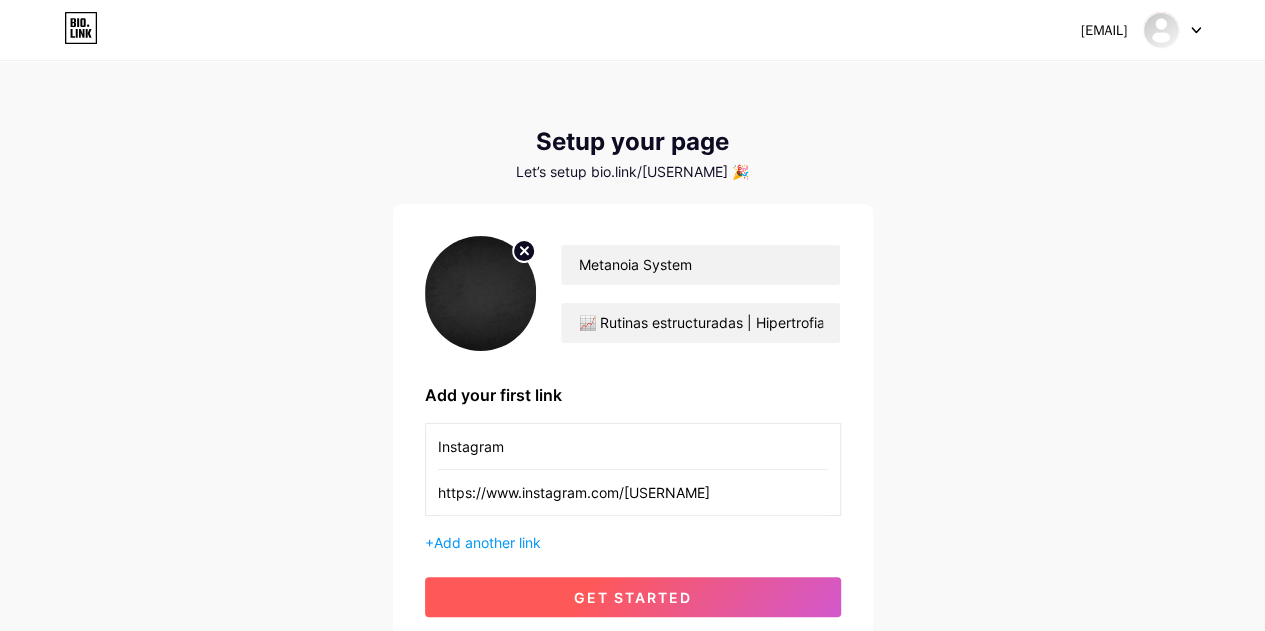 click on "get started" at bounding box center (633, 597) 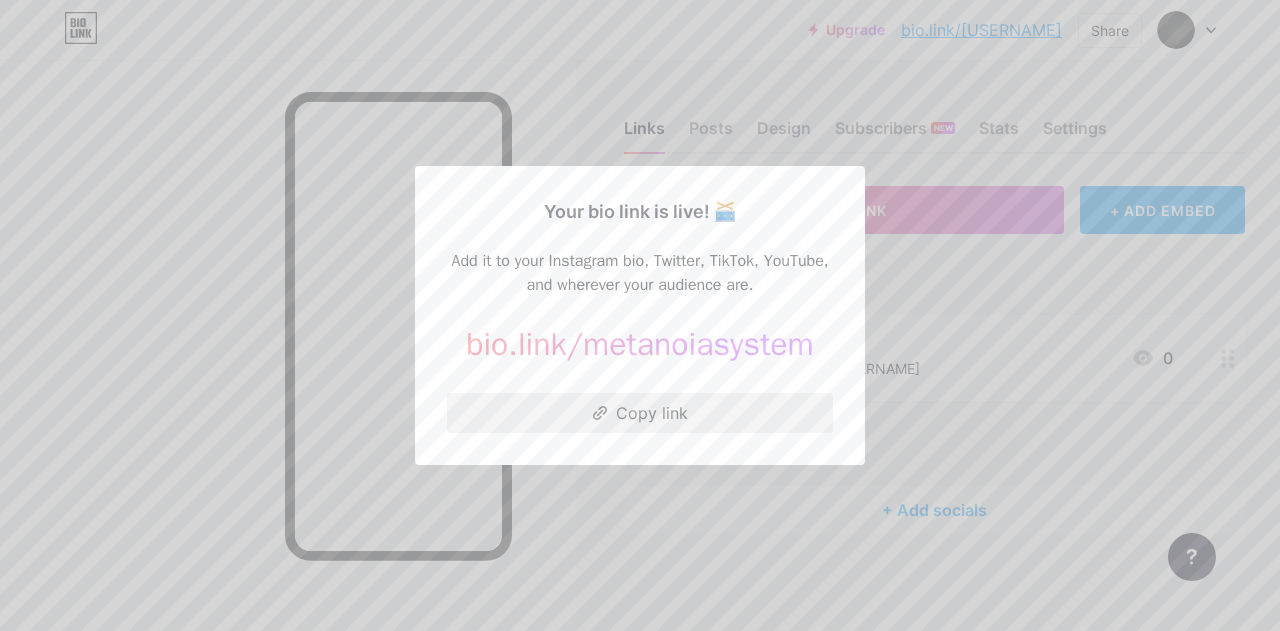 click on "Copy link" at bounding box center [640, 413] 